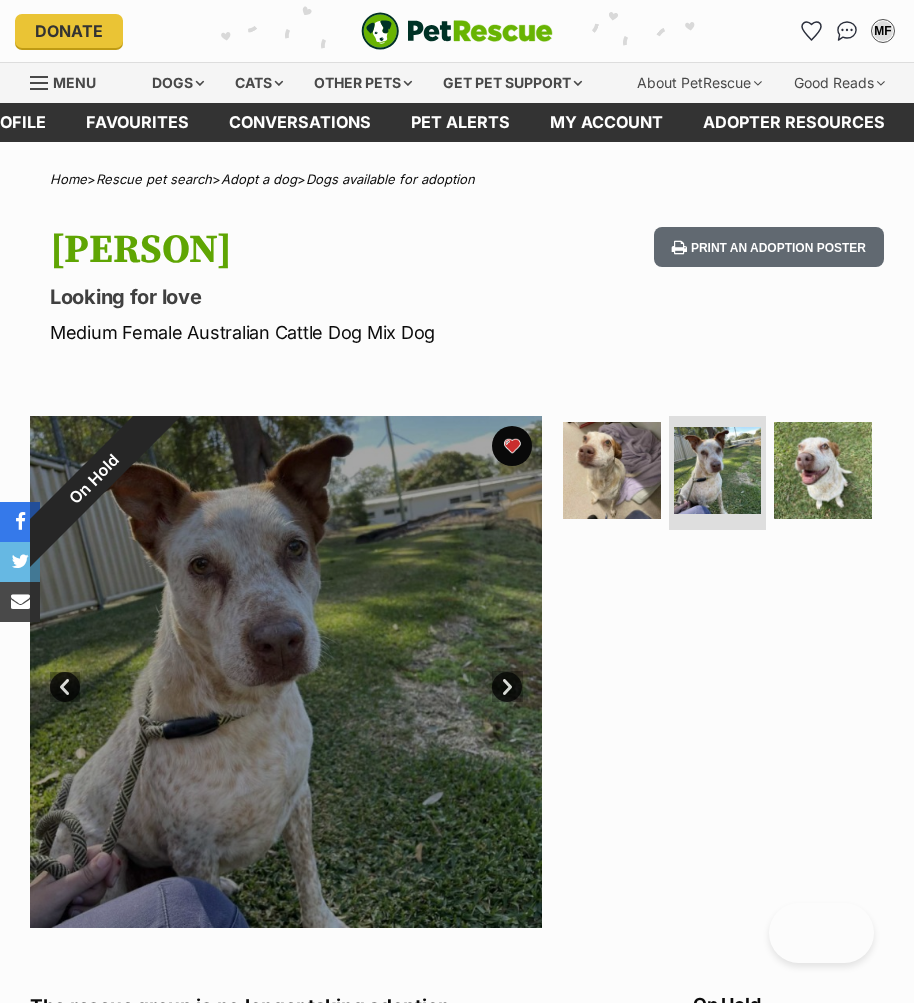 scroll, scrollTop: 0, scrollLeft: 0, axis: both 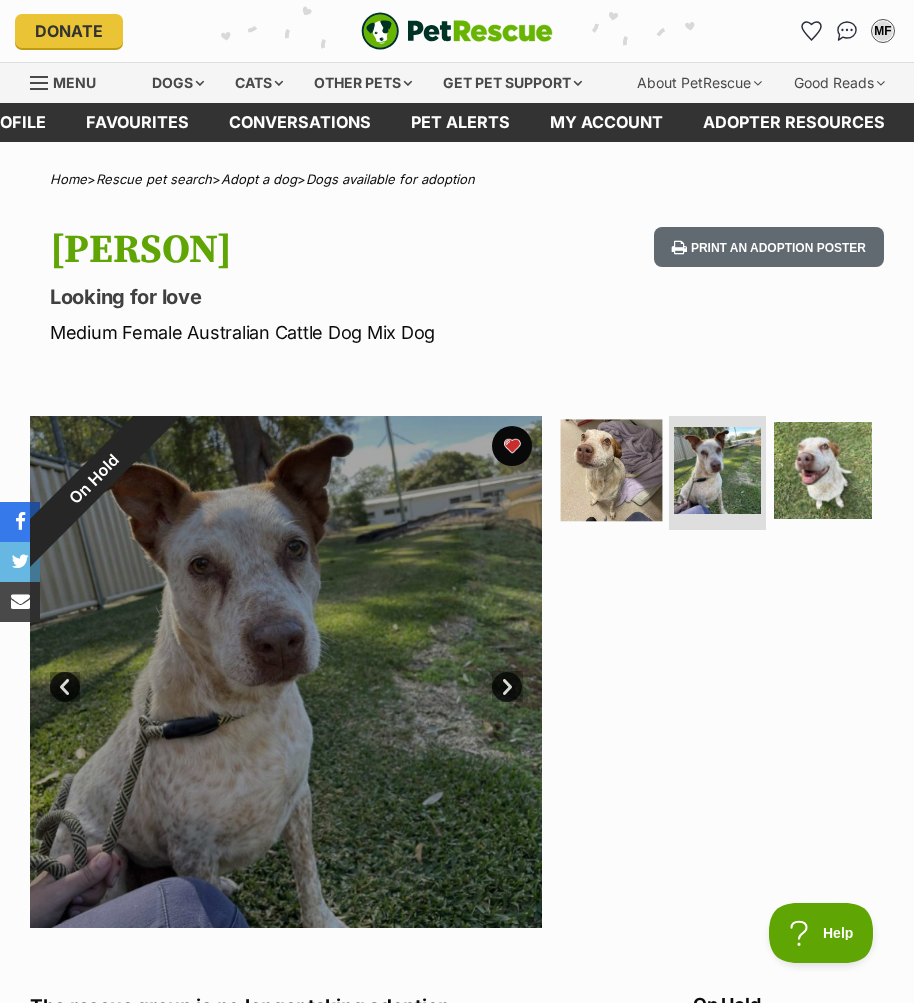 click at bounding box center (612, 470) 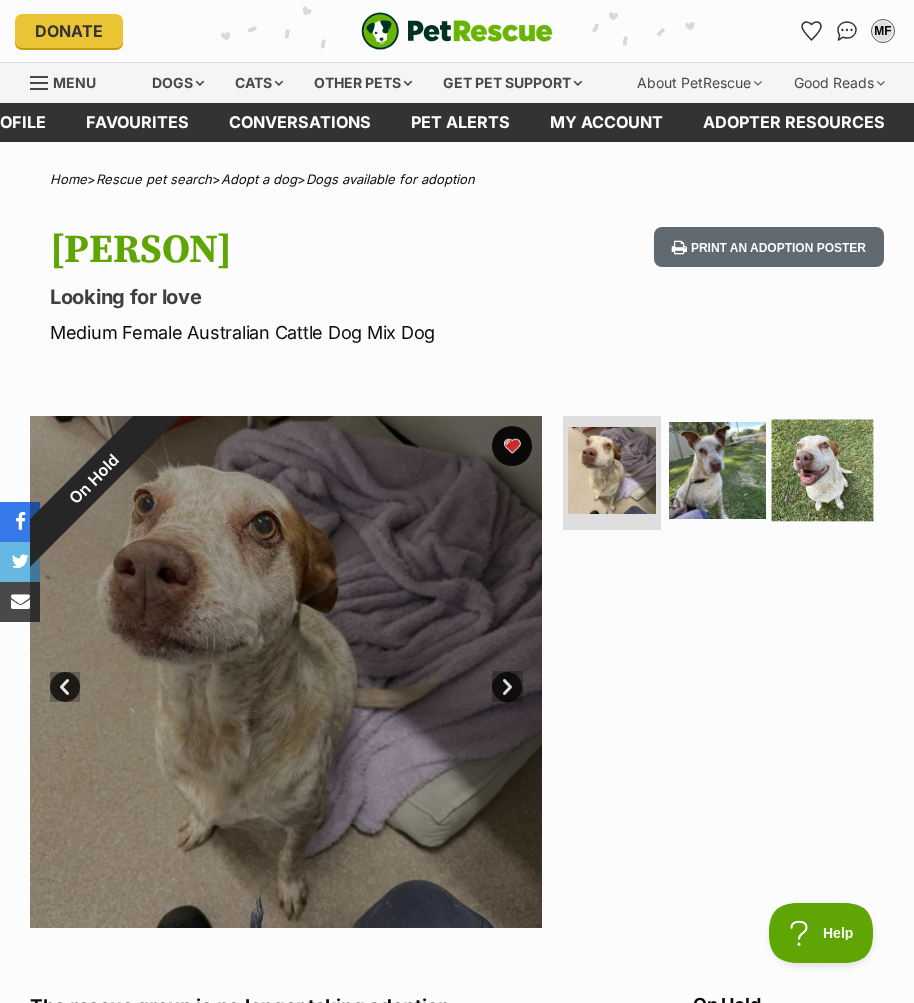 click at bounding box center (823, 470) 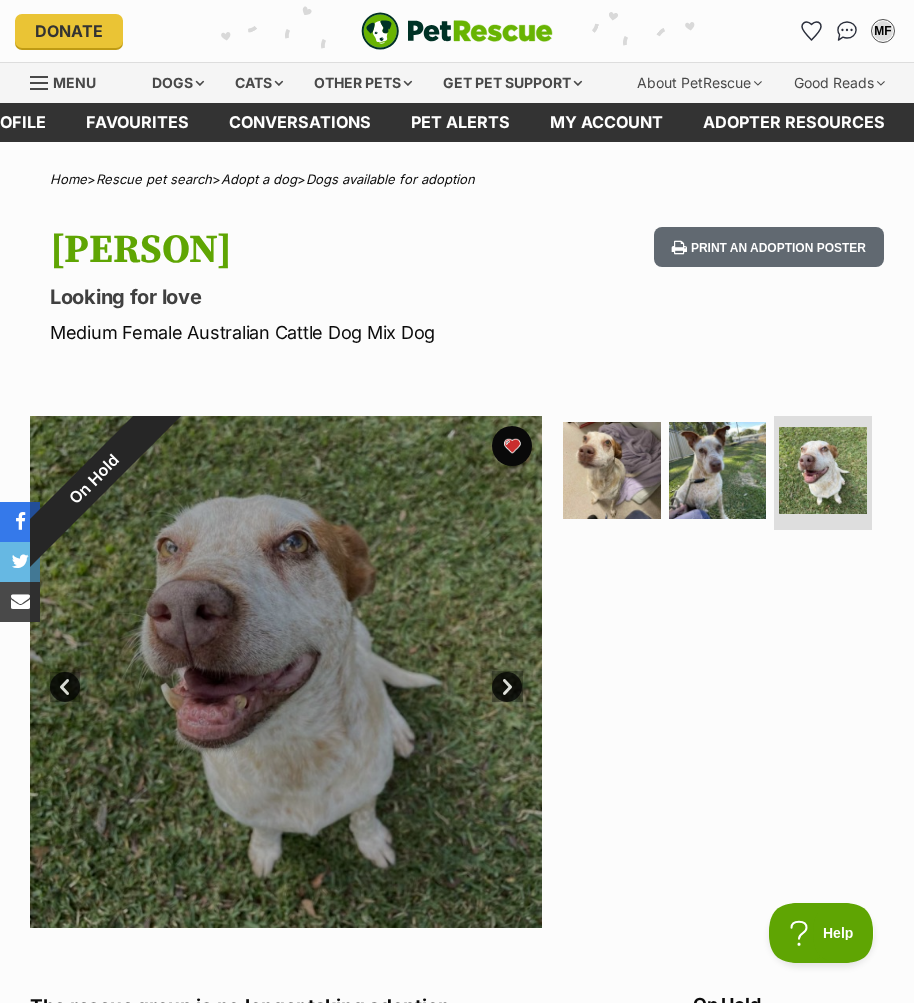 click on "Next" at bounding box center [507, 687] 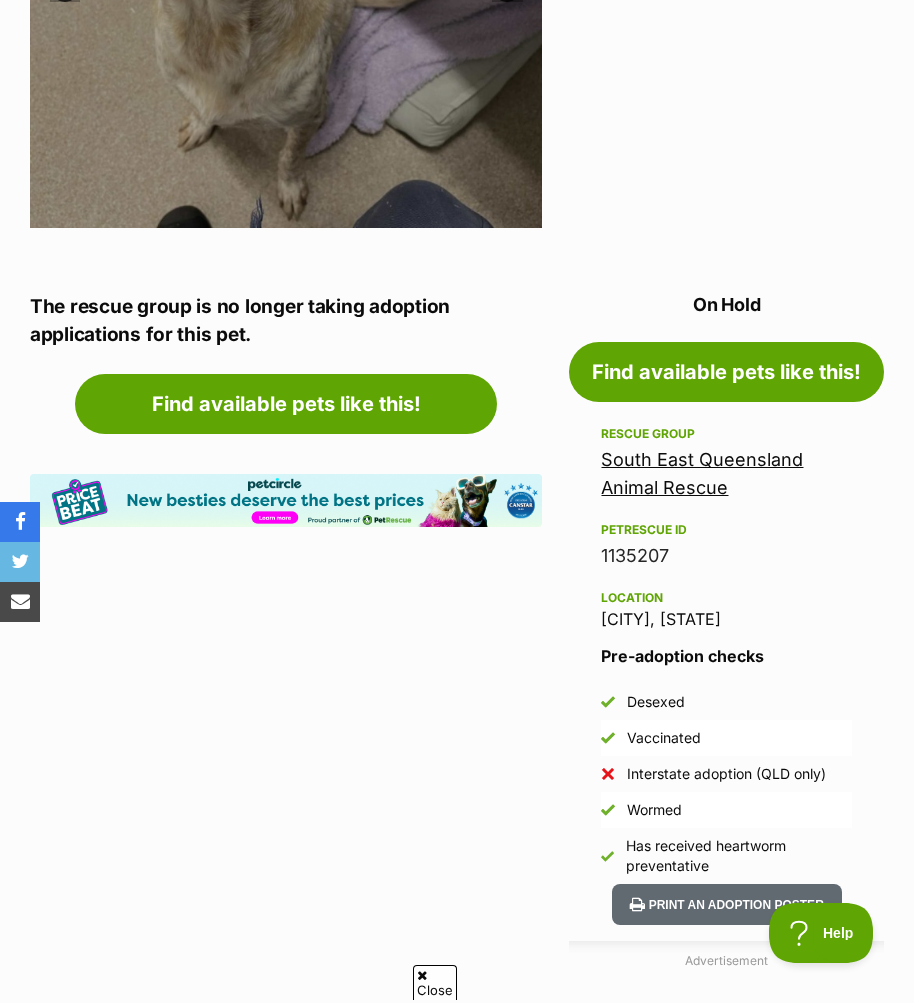 scroll, scrollTop: 0, scrollLeft: 0, axis: both 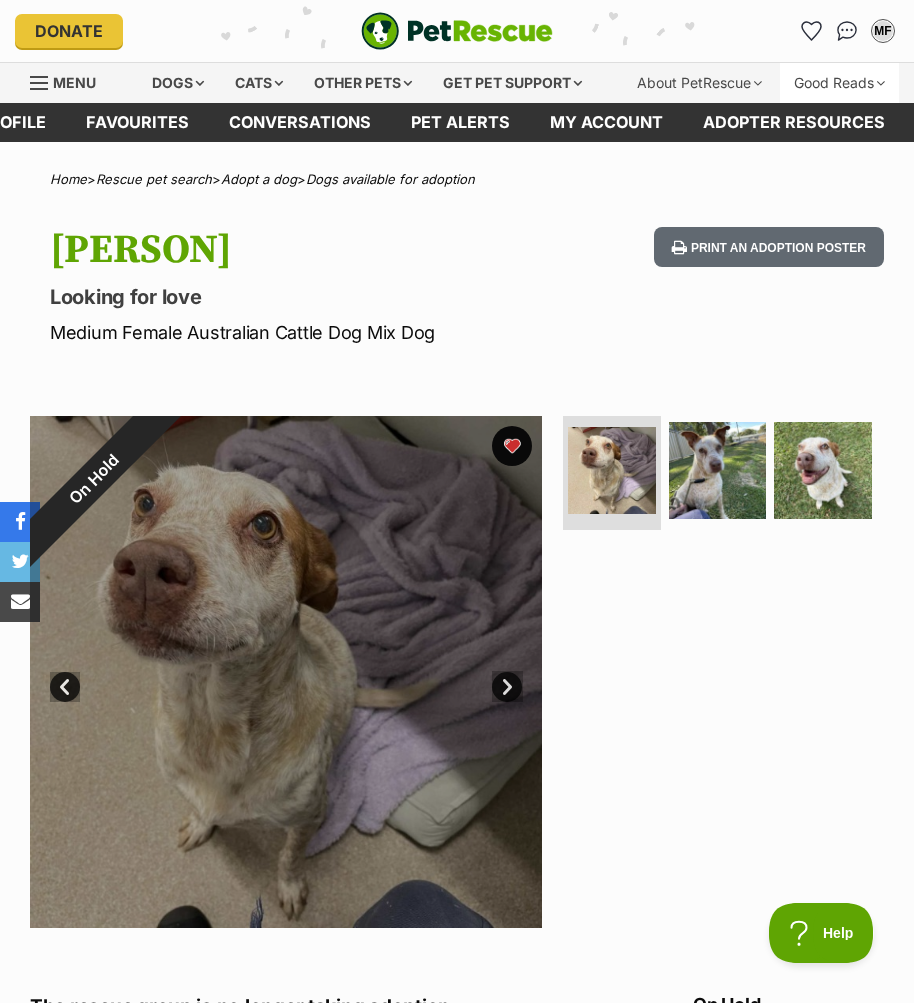 click on "Good Reads" at bounding box center [839, 83] 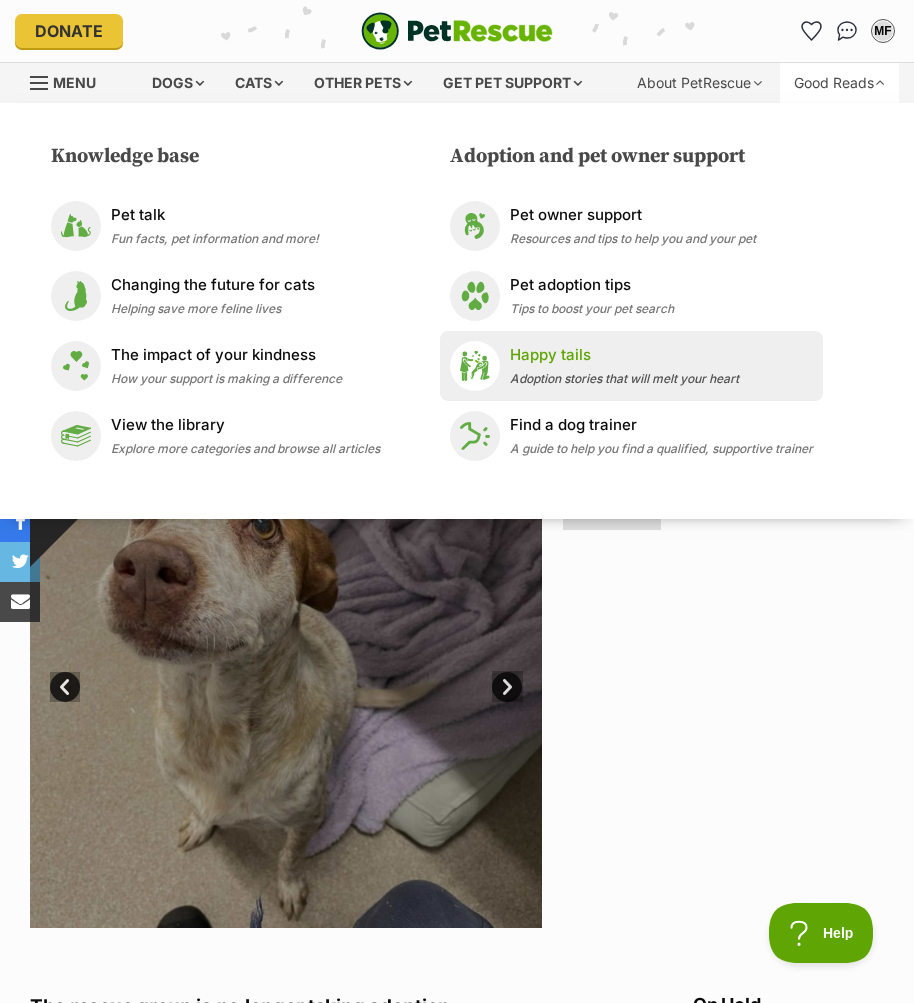 click on "Adoption stories that will melt your heart" at bounding box center (624, 378) 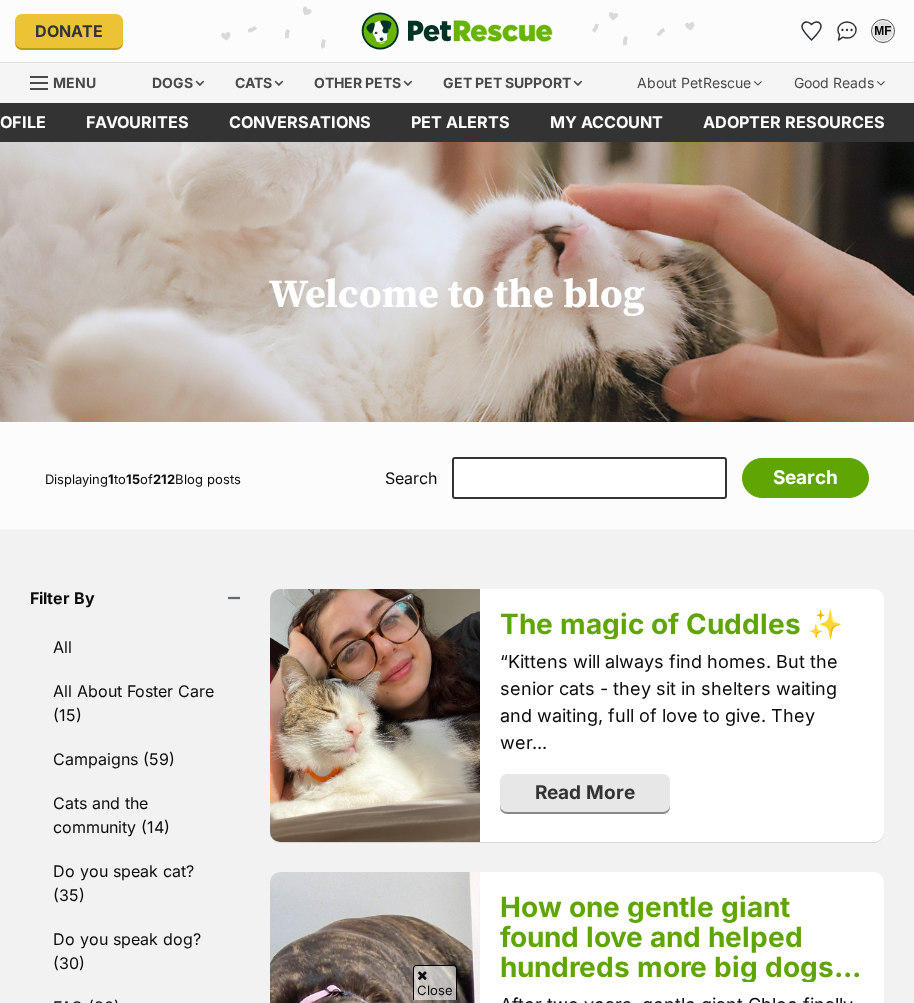 scroll, scrollTop: 400, scrollLeft: 0, axis: vertical 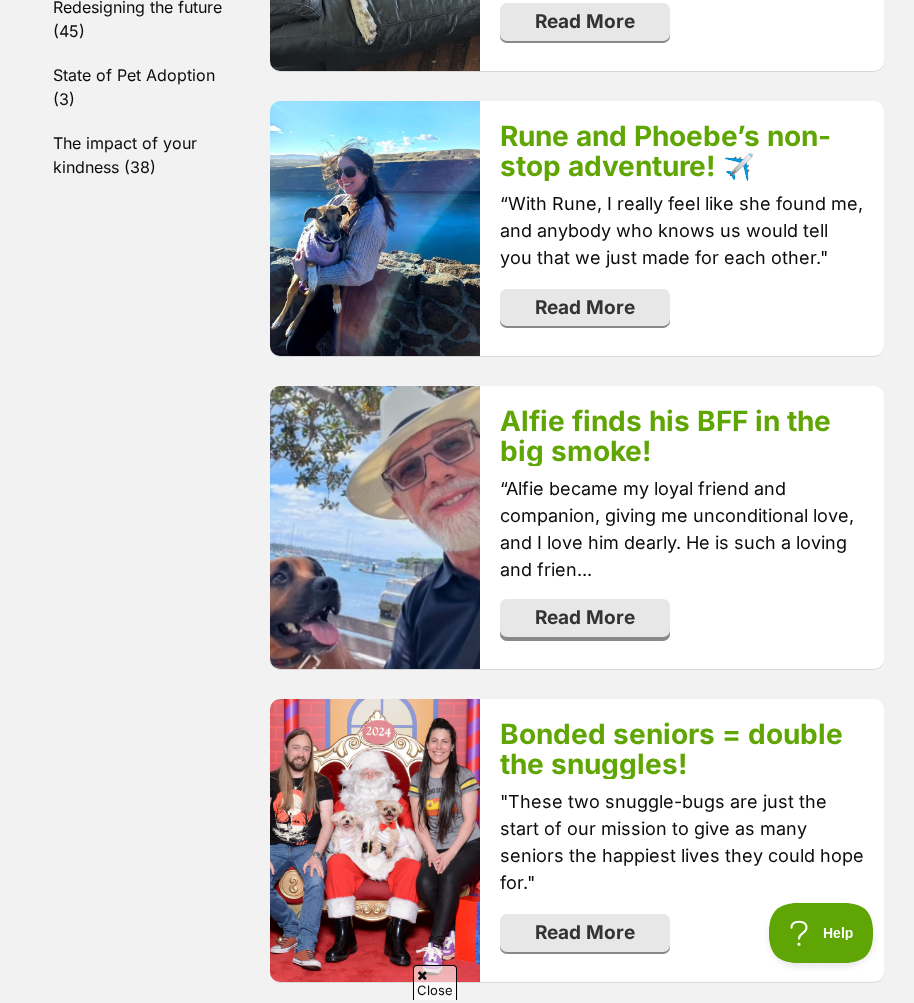 click on "Read More" at bounding box center [585, 618] 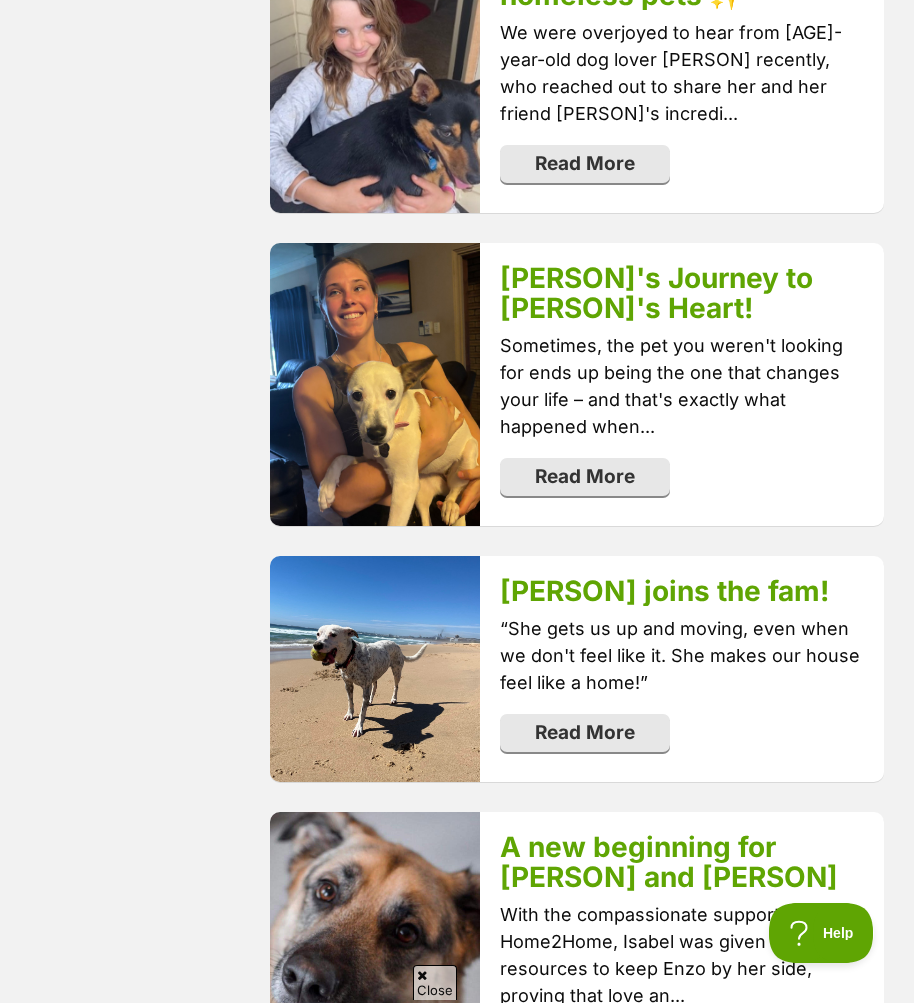 scroll, scrollTop: 3300, scrollLeft: 0, axis: vertical 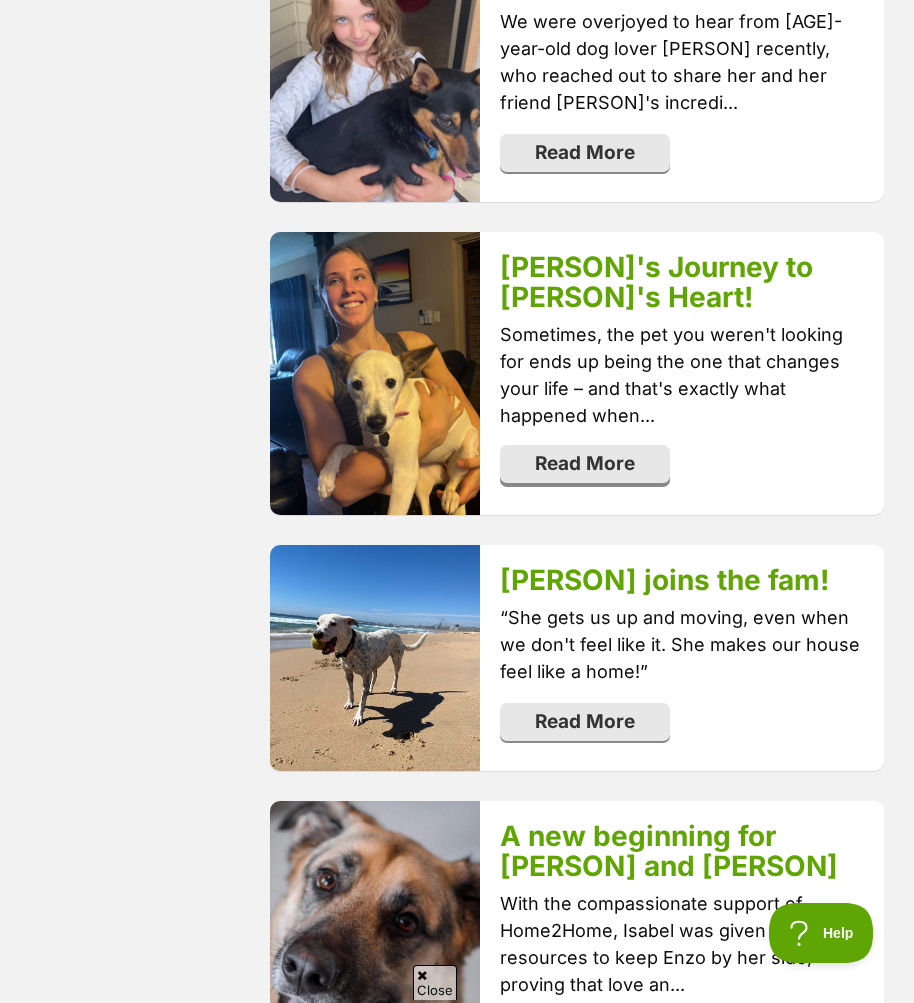 click on "Read More" at bounding box center [585, 464] 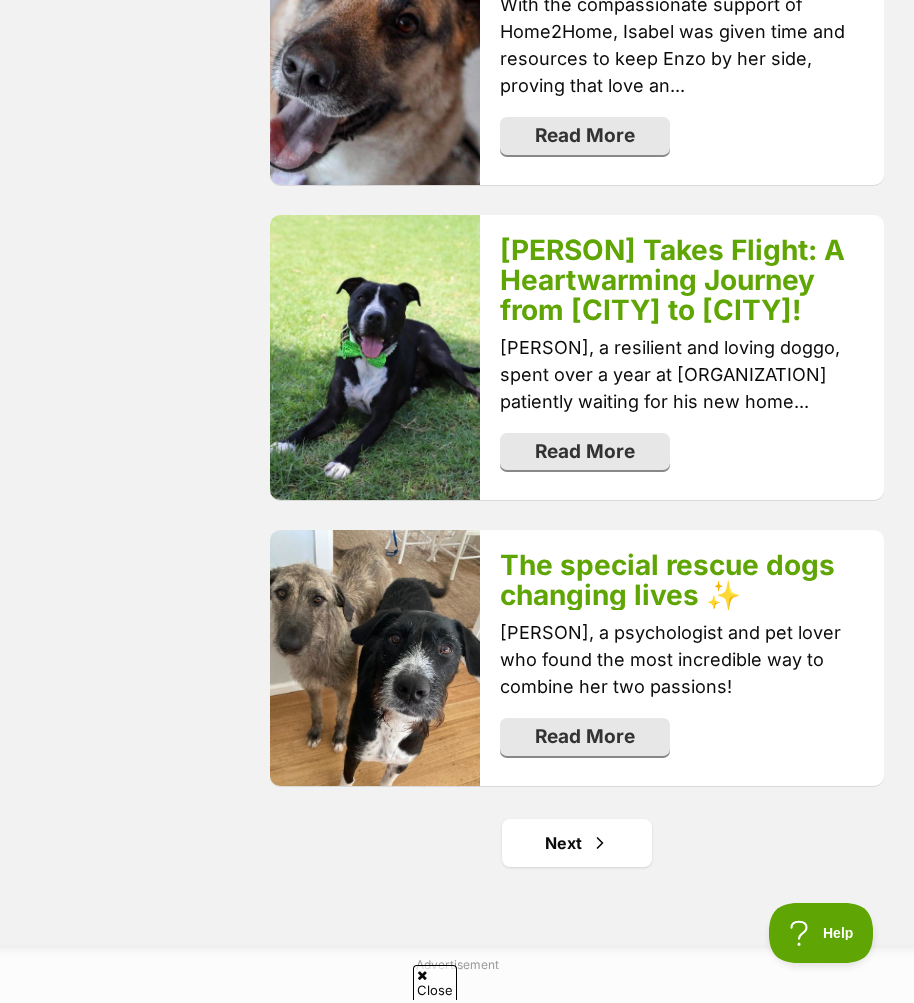 scroll, scrollTop: 4200, scrollLeft: 0, axis: vertical 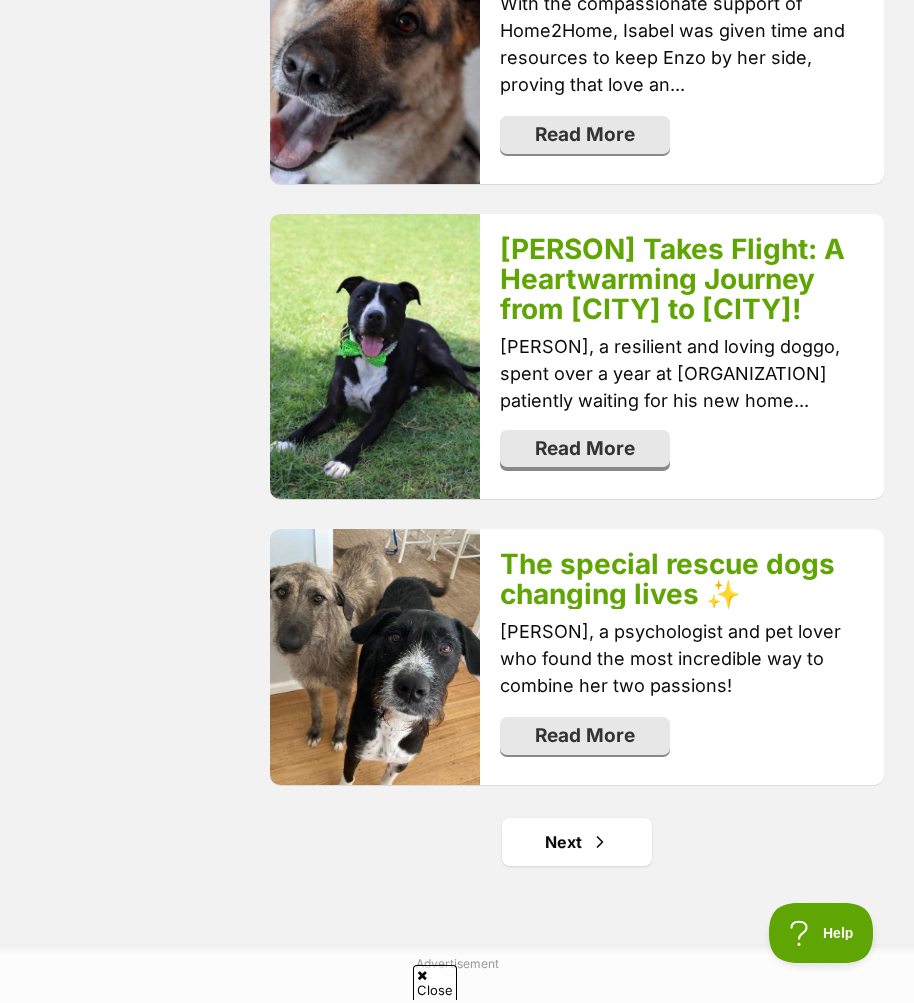 click on "Read More" at bounding box center (585, 449) 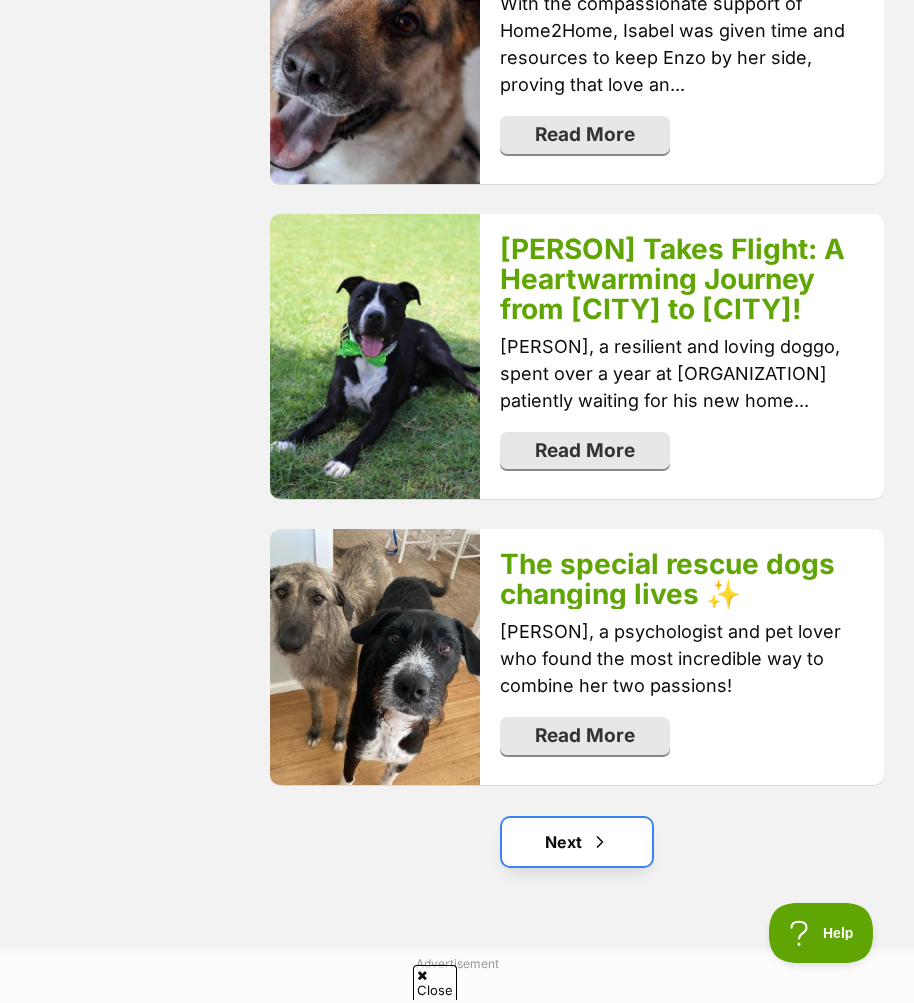click on "Next" at bounding box center (577, 842) 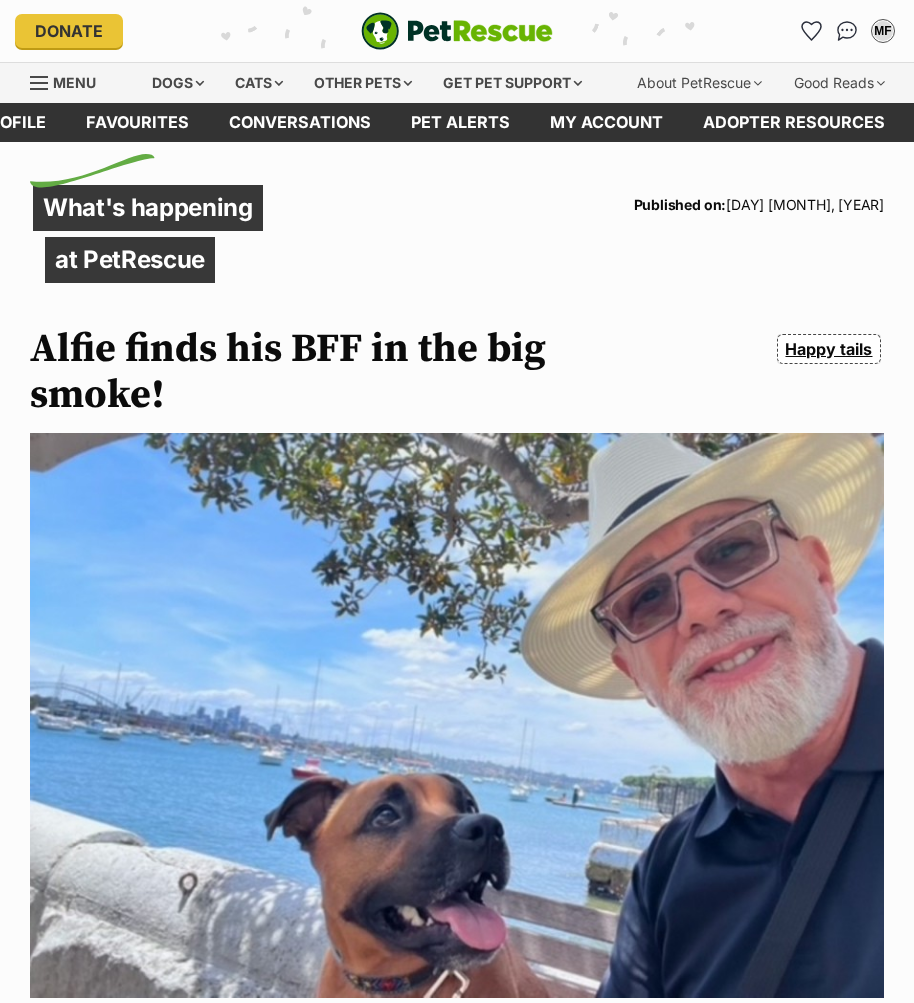 scroll, scrollTop: 0, scrollLeft: 0, axis: both 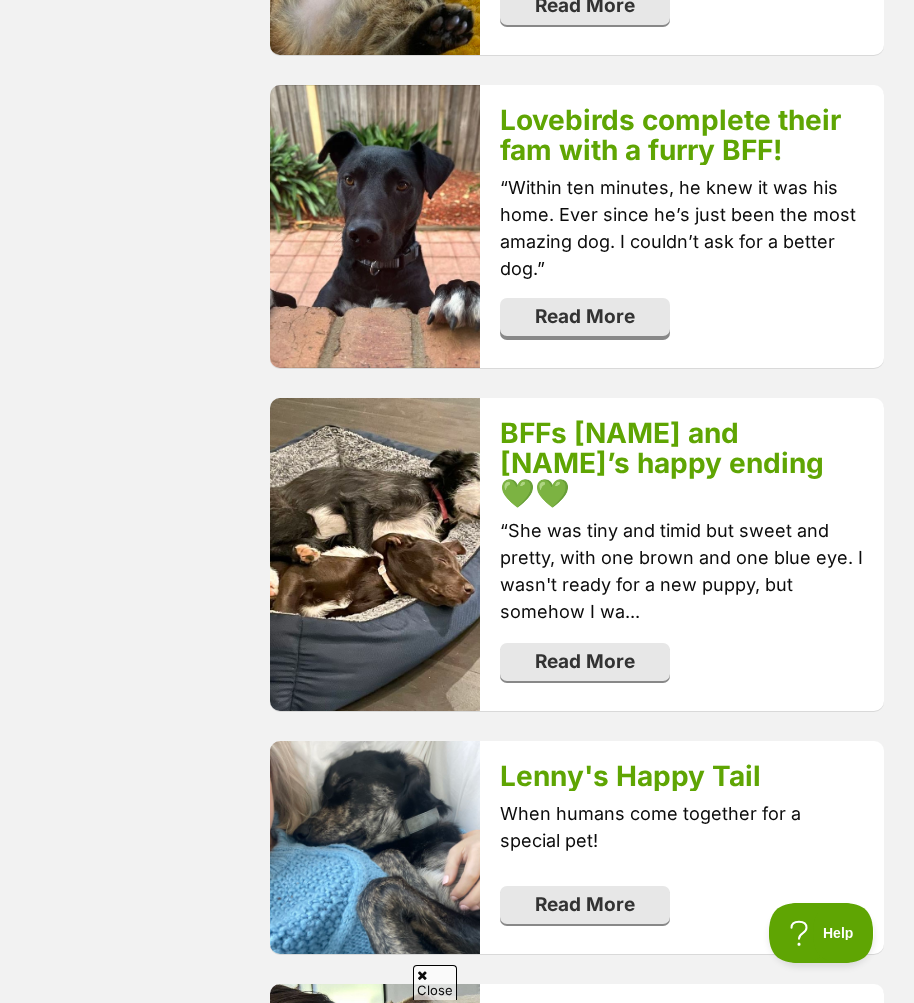 click on "Read More" at bounding box center (585, 317) 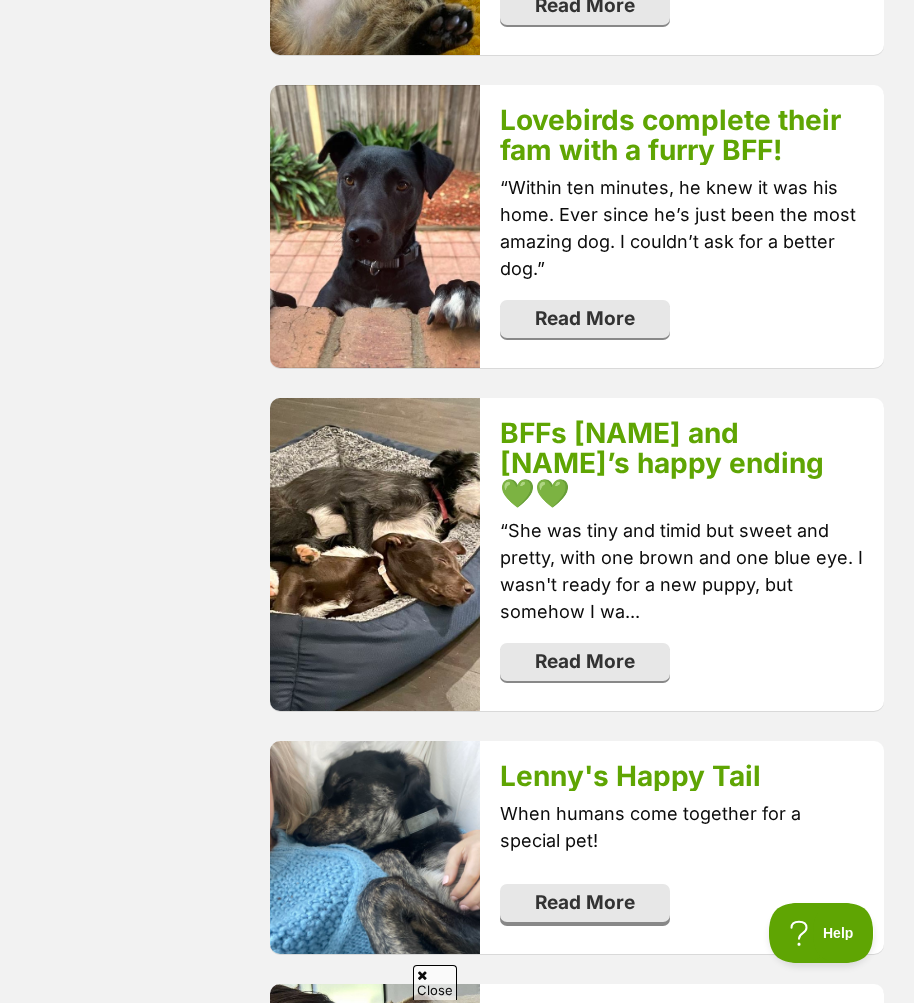 click on "Read More" at bounding box center (585, 903) 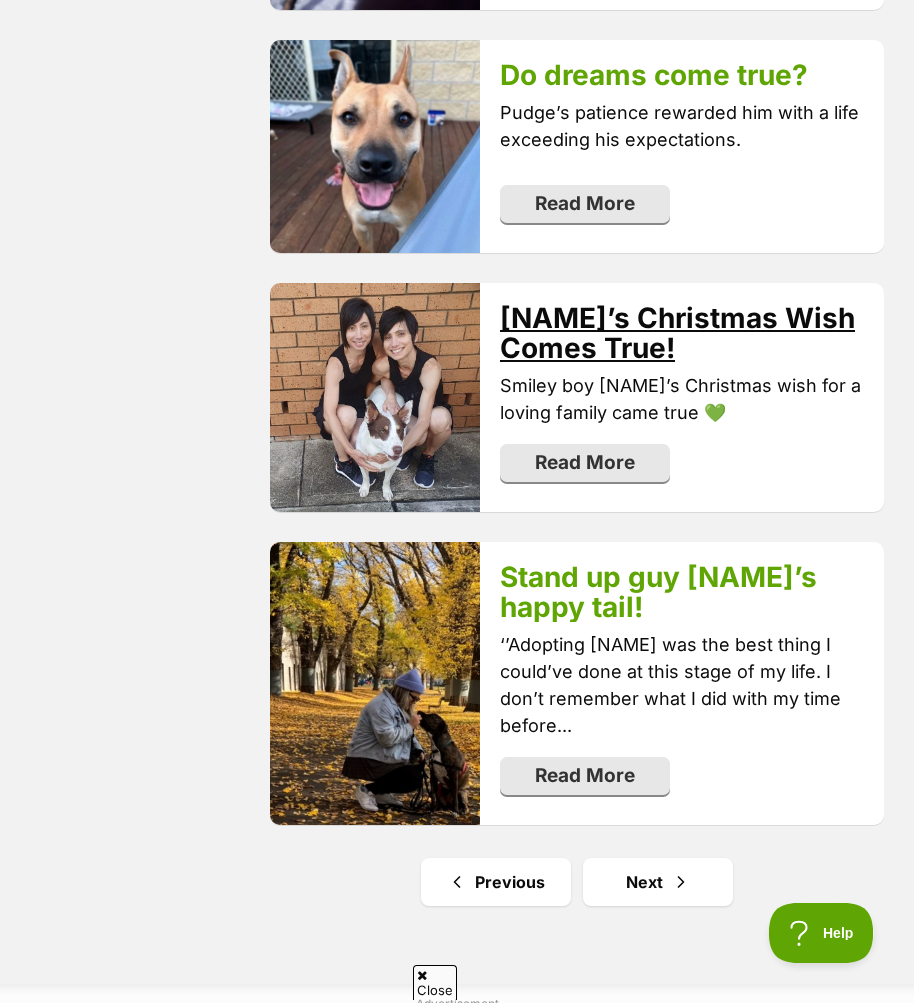scroll, scrollTop: 4100, scrollLeft: 0, axis: vertical 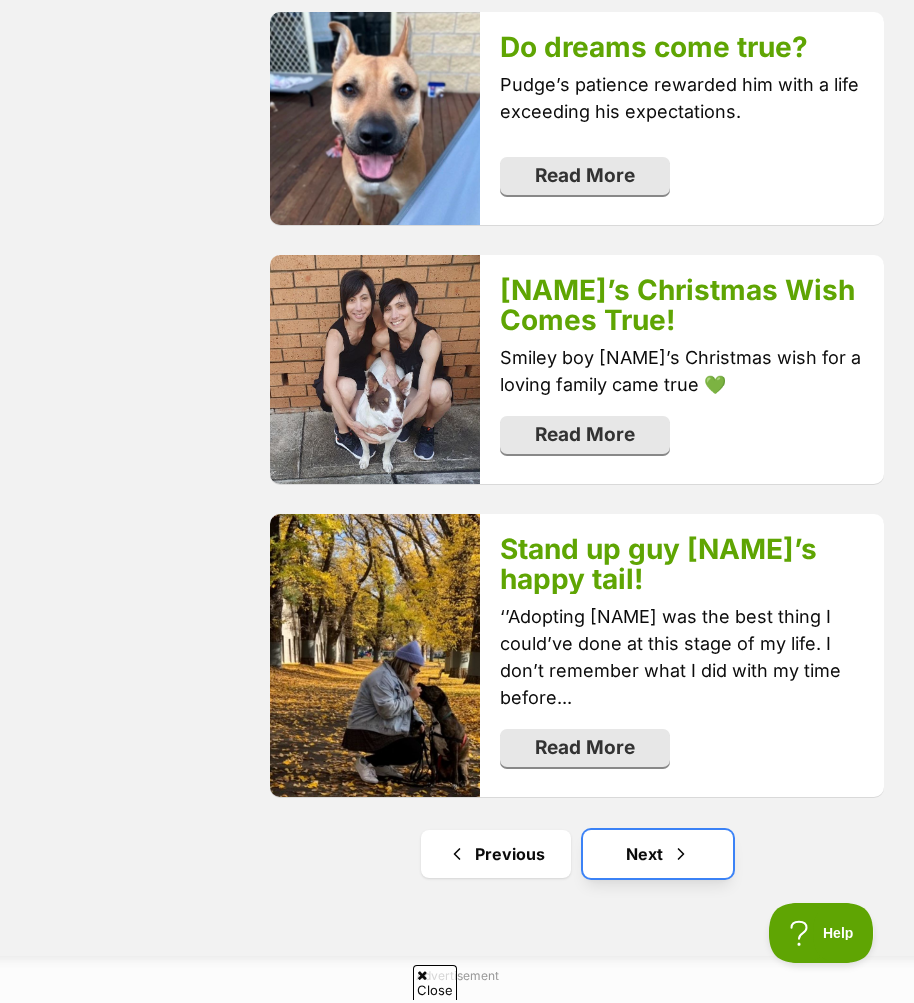 click on "Next" at bounding box center (658, 854) 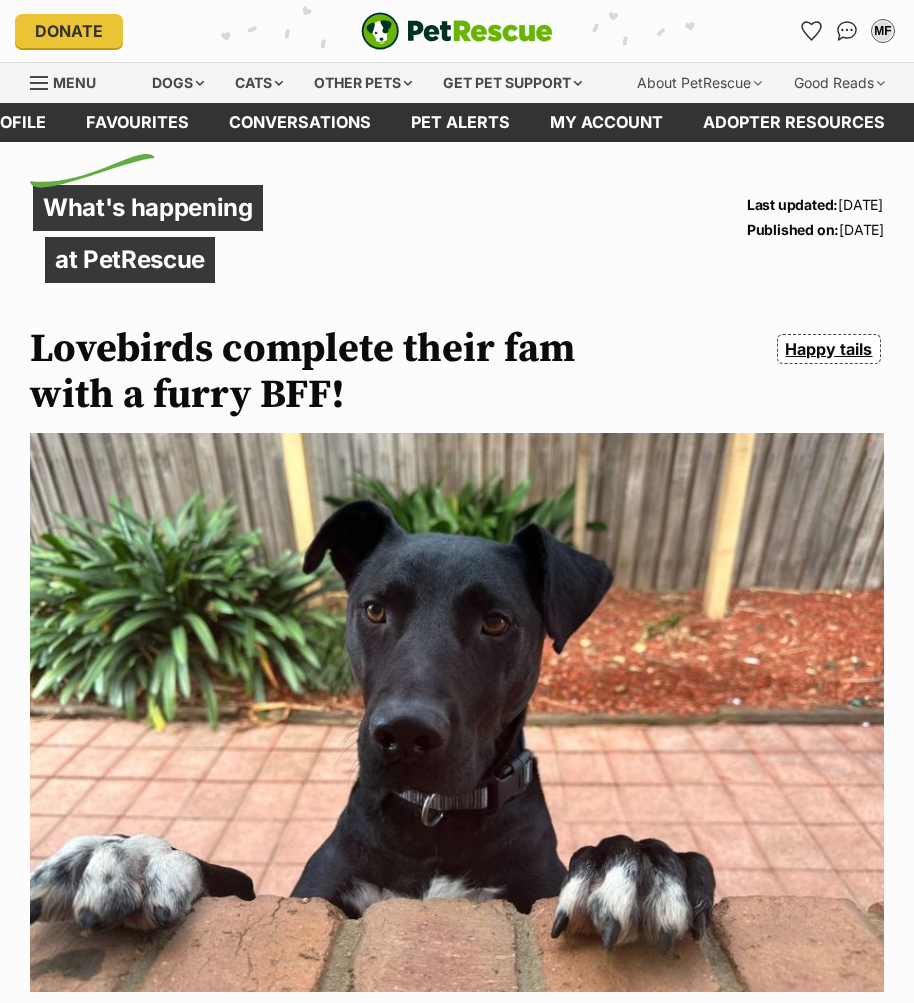 scroll, scrollTop: 0, scrollLeft: 0, axis: both 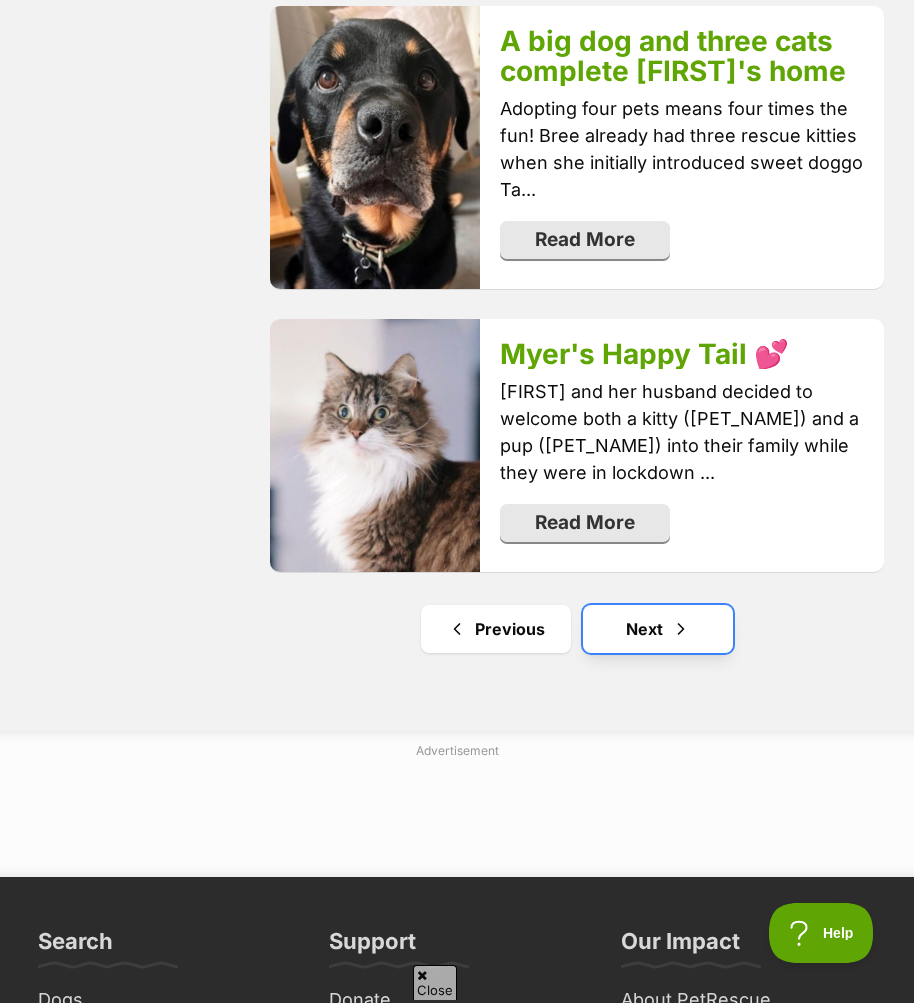 click at bounding box center (681, 629) 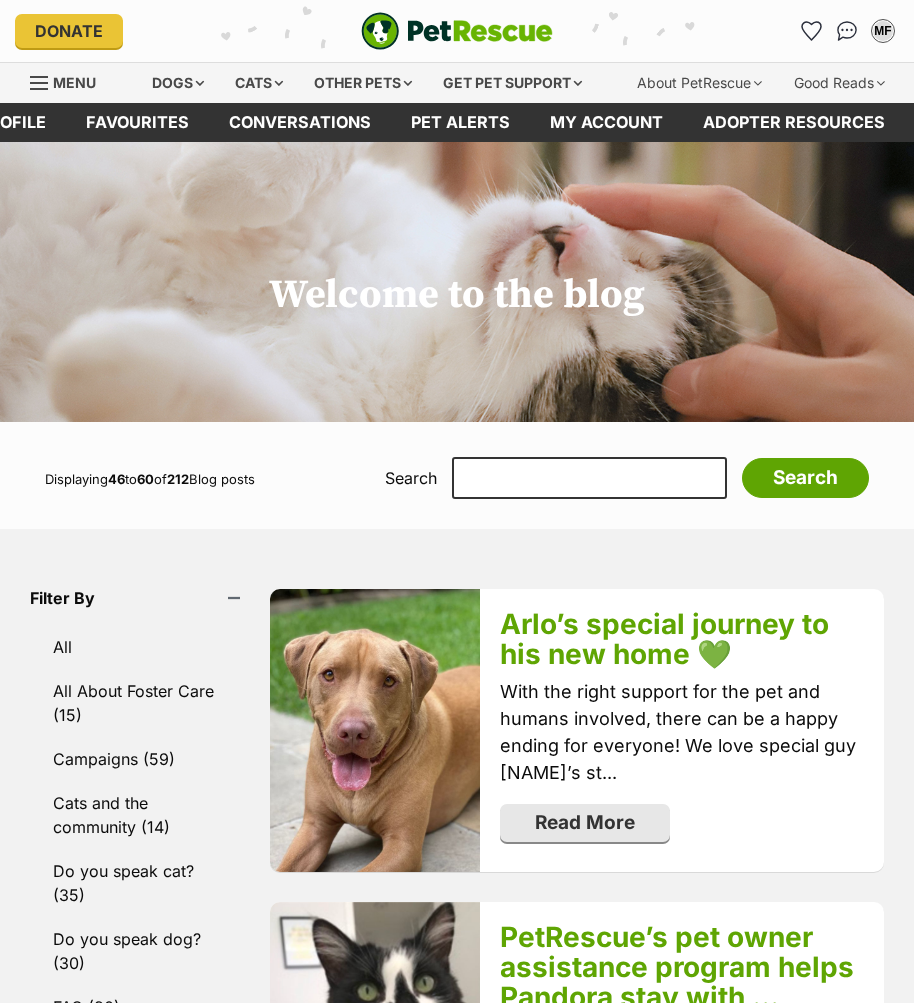 scroll, scrollTop: 0, scrollLeft: 0, axis: both 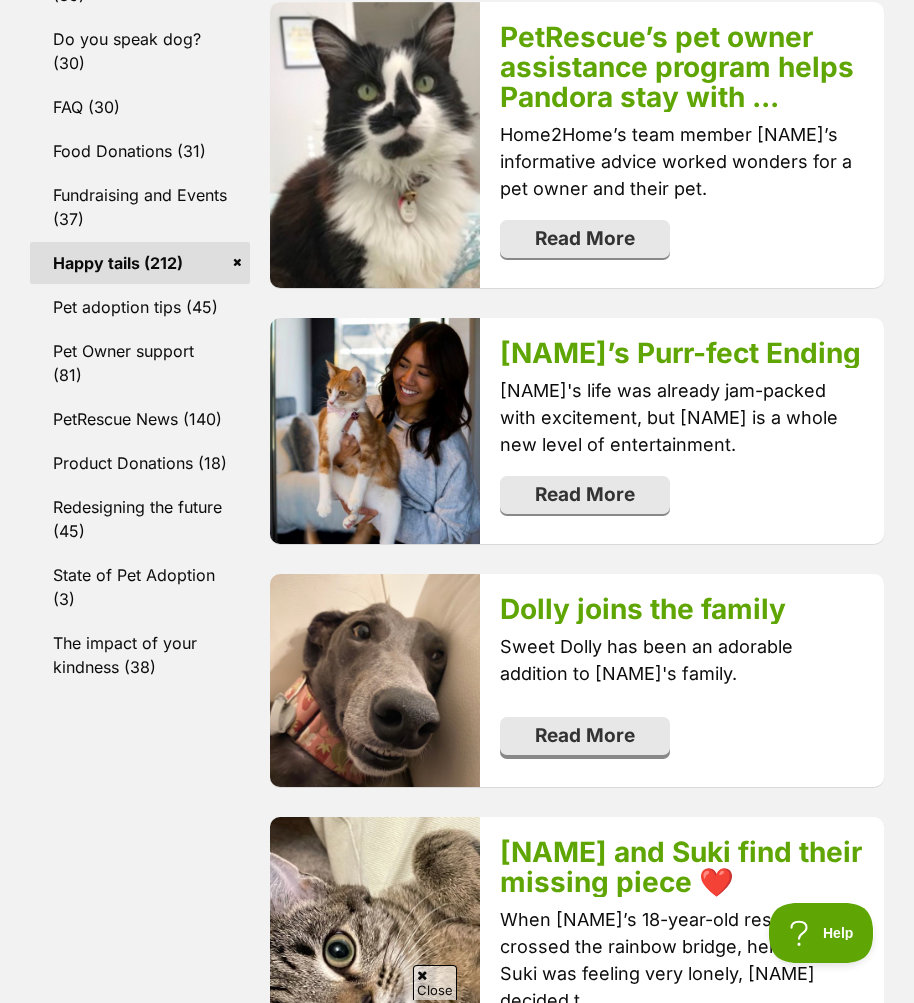 click on "Read More" at bounding box center (585, 736) 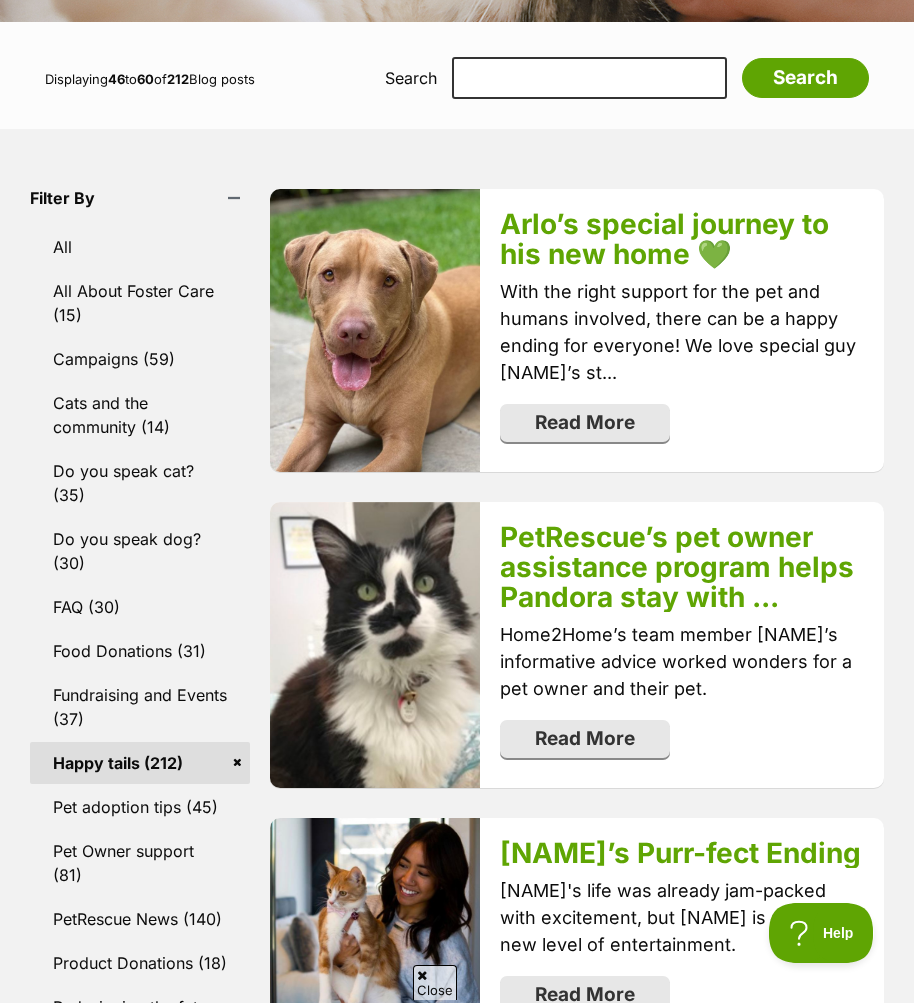 scroll, scrollTop: 0, scrollLeft: 0, axis: both 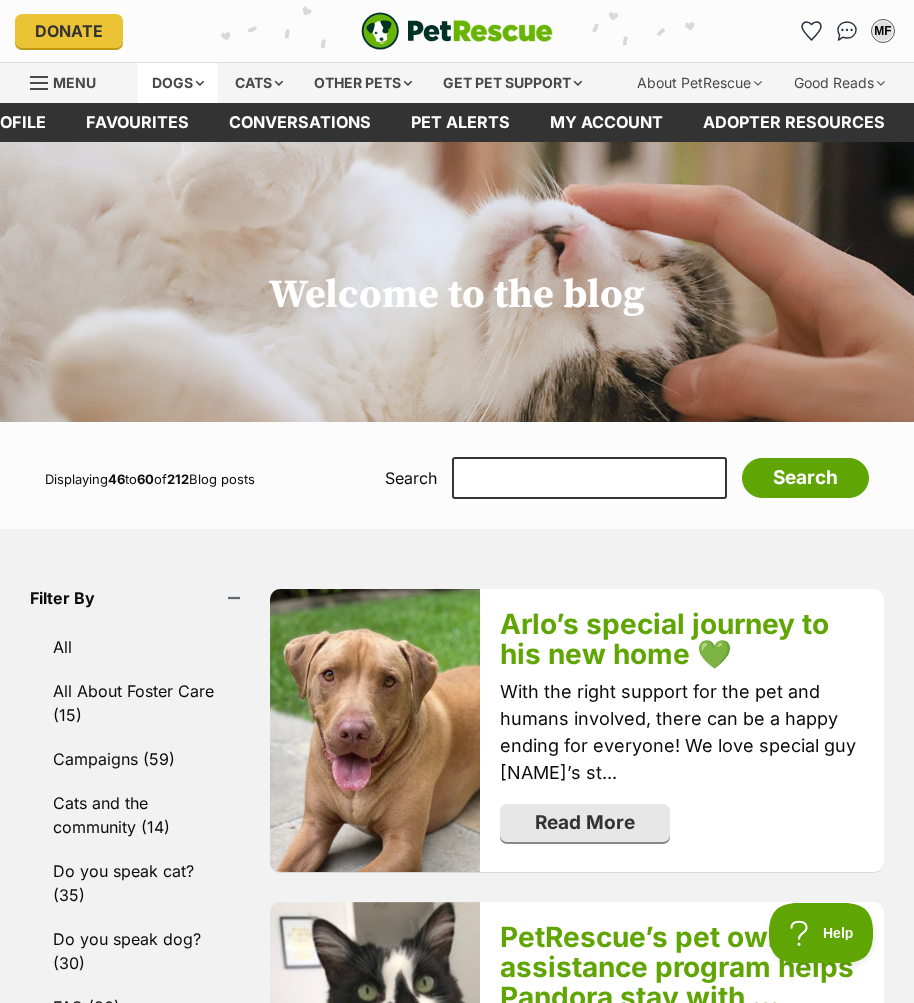 click on "Dogs" at bounding box center [178, 83] 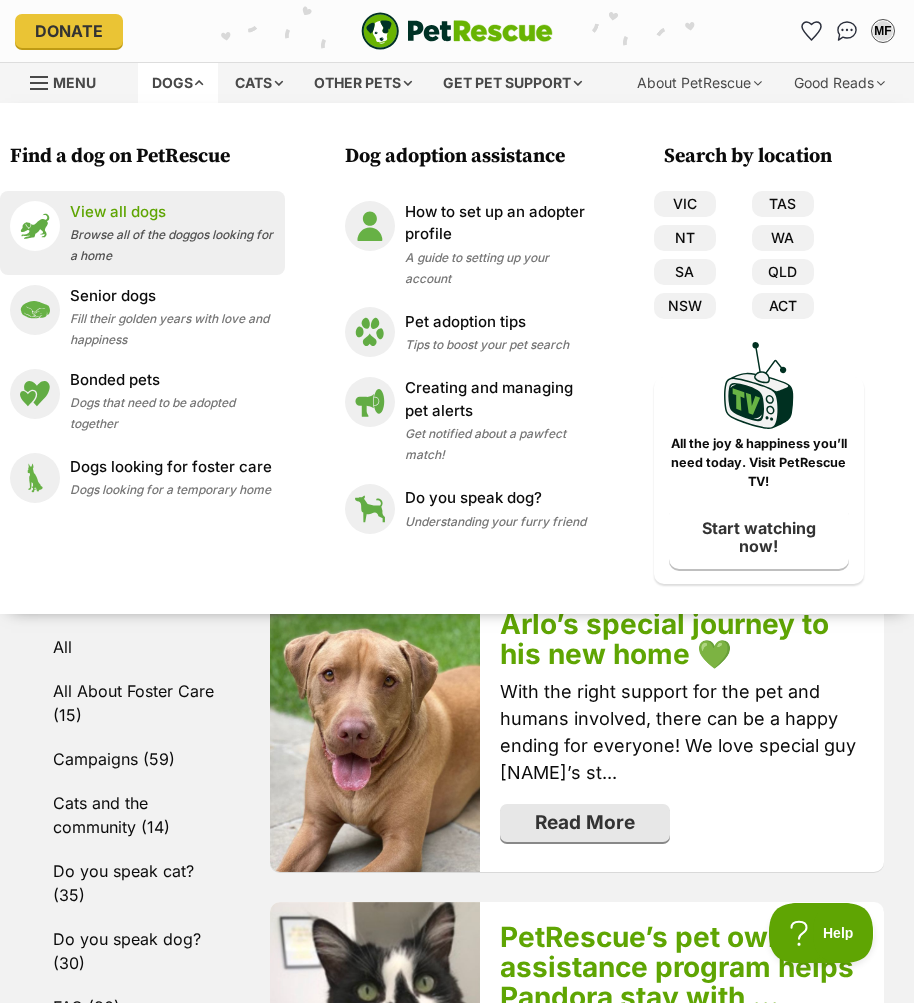 click on "Browse all of the doggos looking for a home" at bounding box center [171, 245] 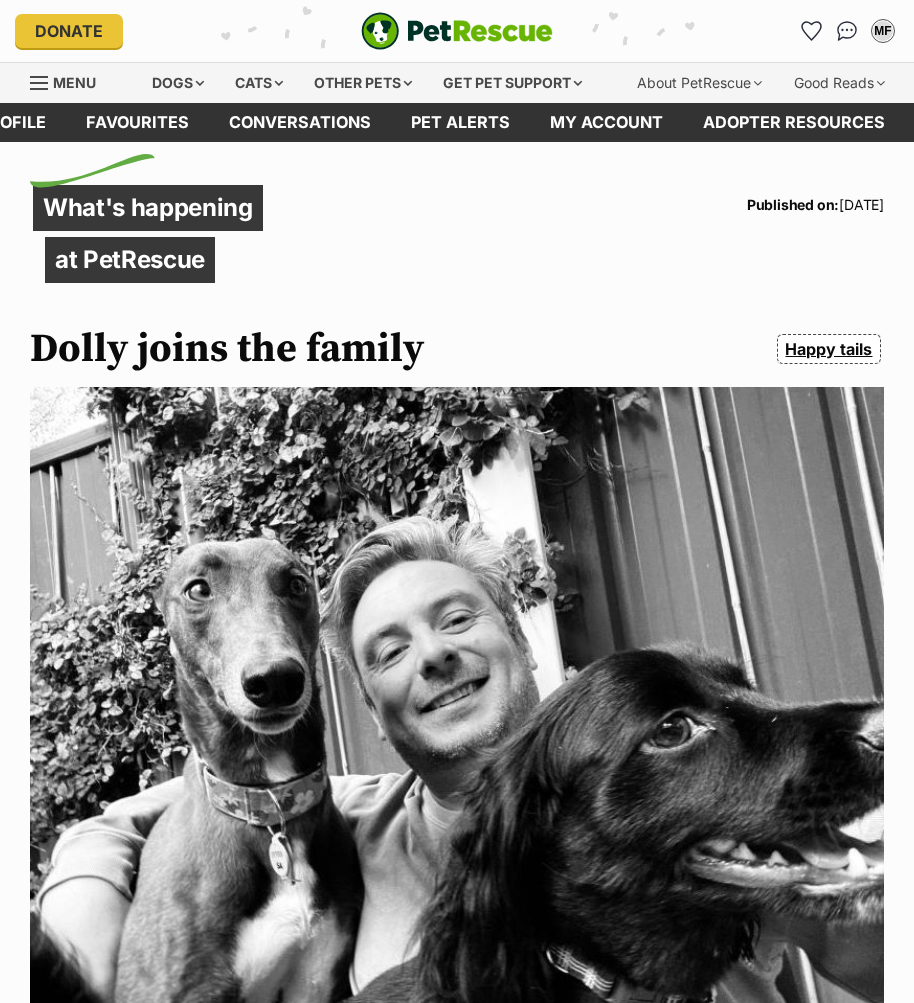 scroll, scrollTop: 0, scrollLeft: 0, axis: both 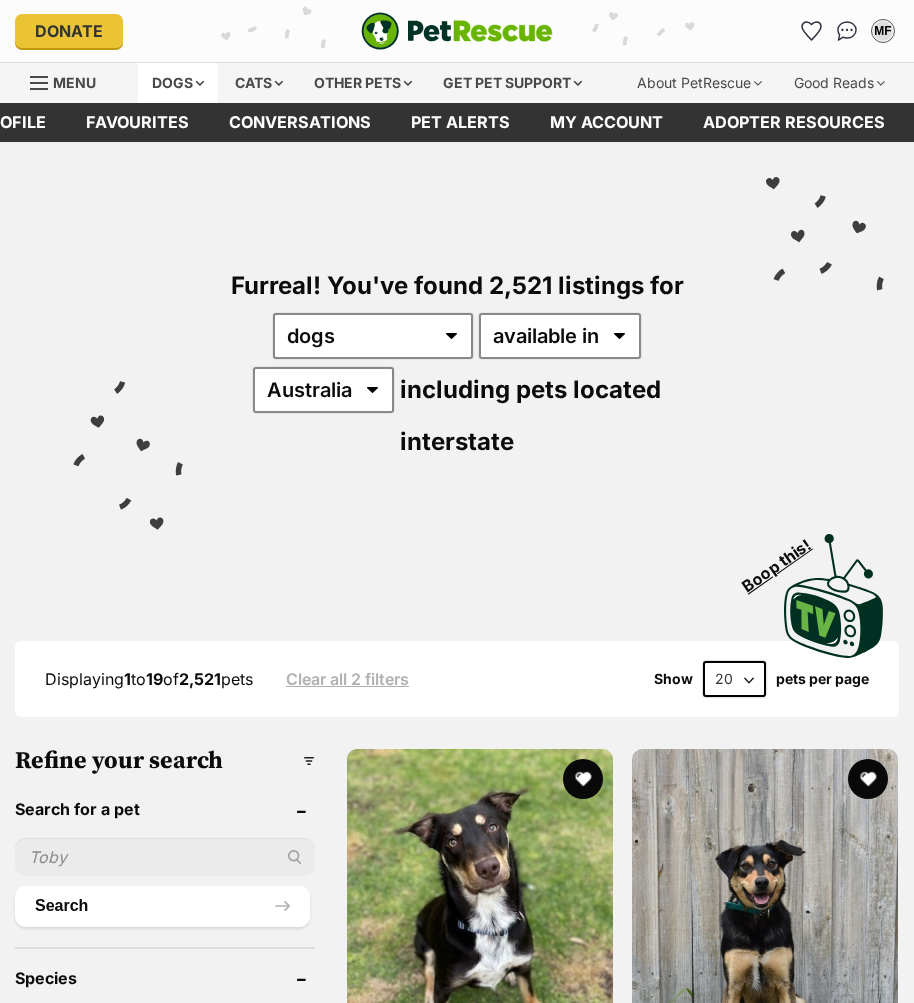 click on "Dogs" at bounding box center [178, 83] 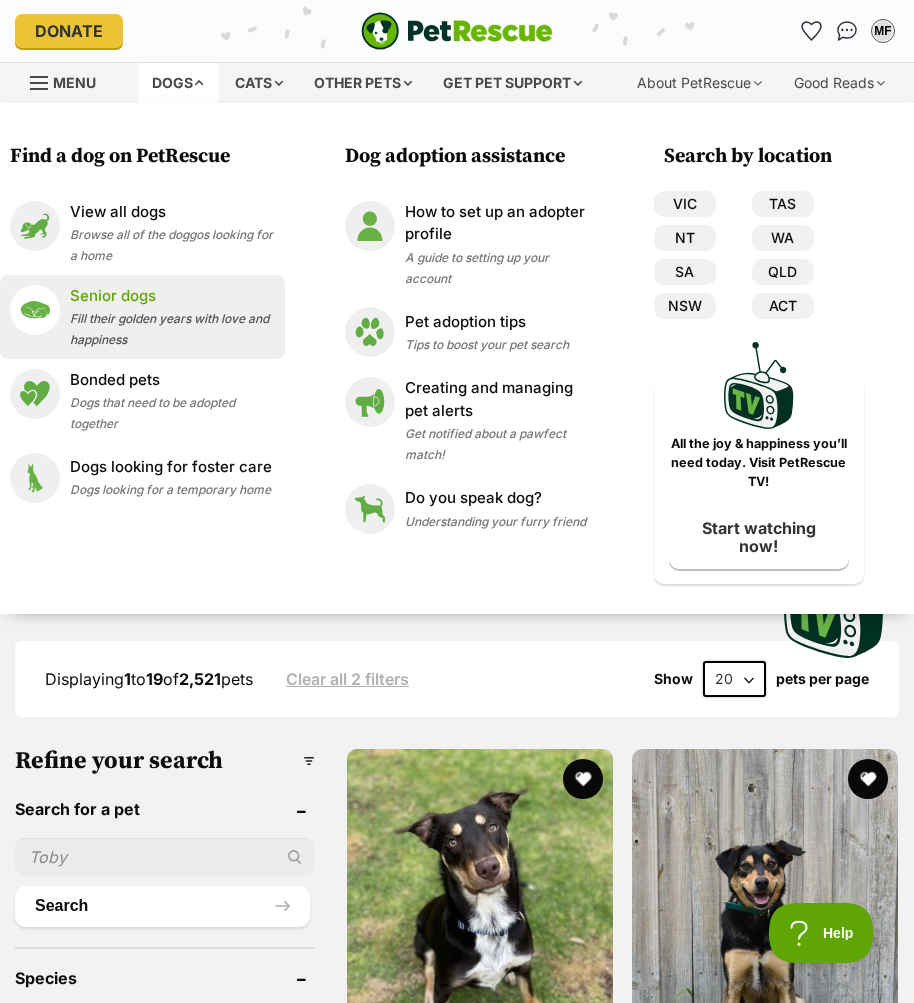 scroll, scrollTop: 0, scrollLeft: 0, axis: both 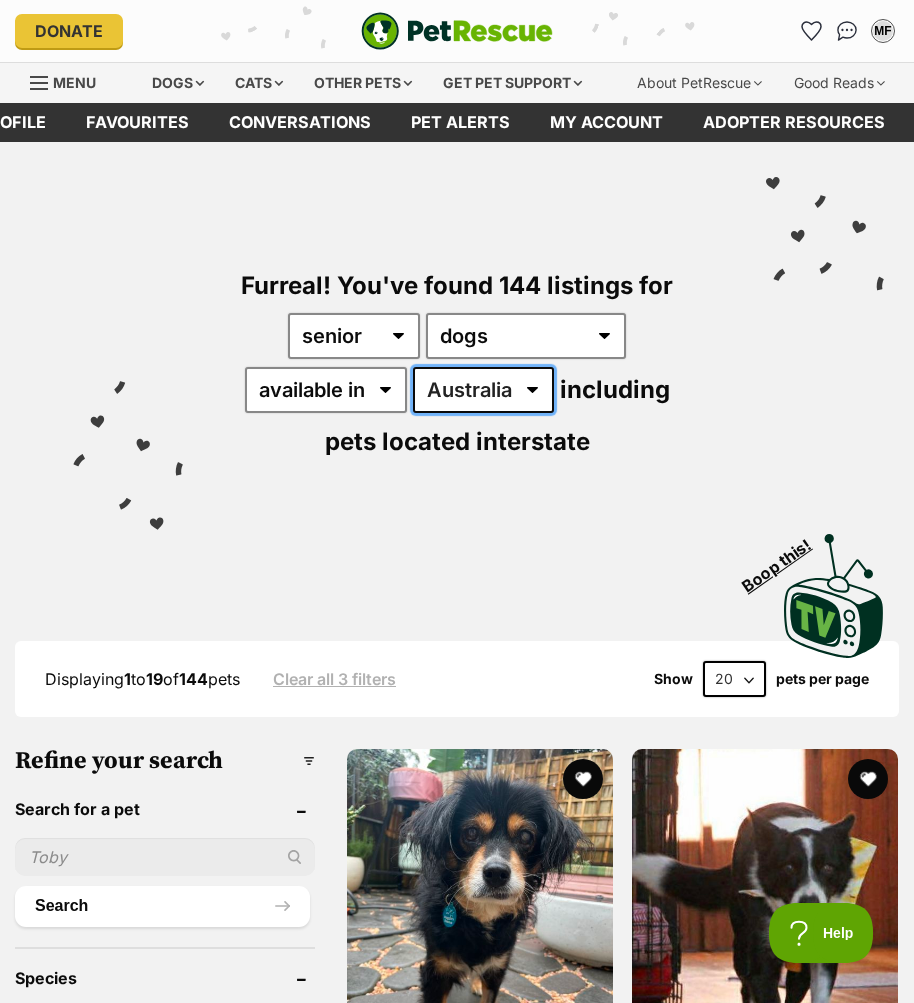 click on "Australia
ACT
NSW
NT
QLD
SA
TAS
VIC
WA" at bounding box center (483, 390) 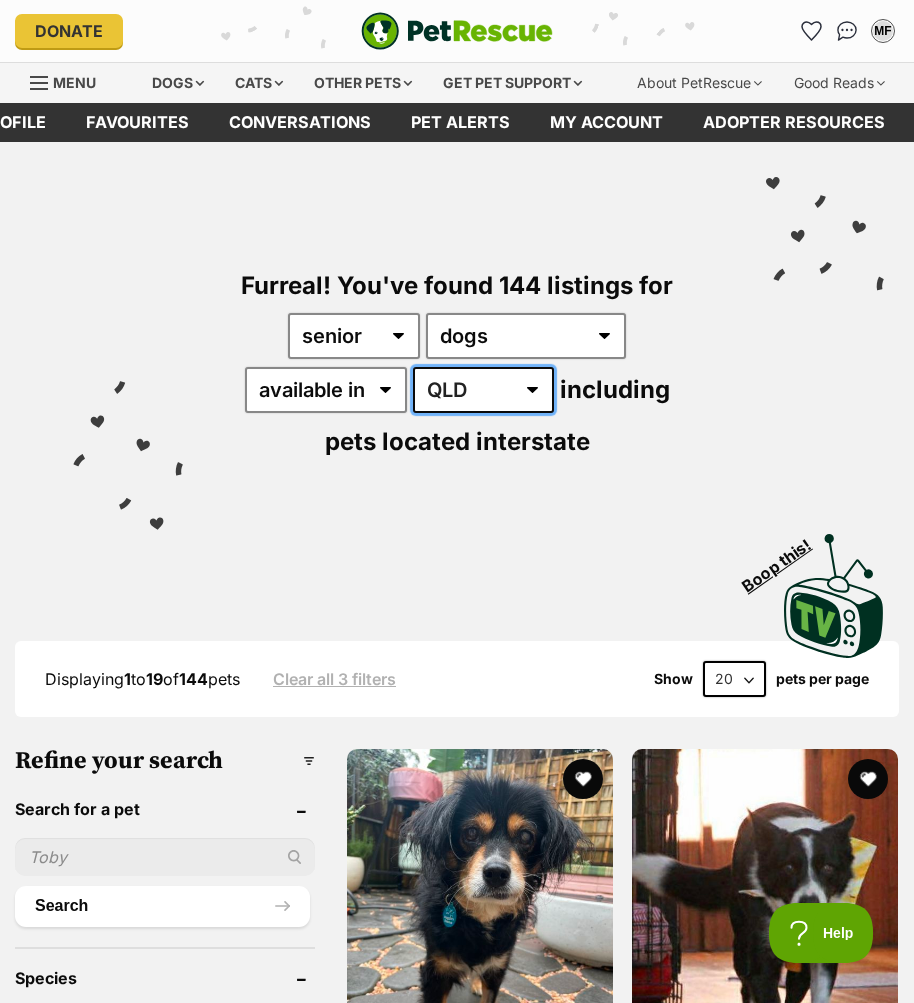 click on "Australia
ACT
NSW
NT
QLD
SA
TAS
VIC
WA" at bounding box center (483, 390) 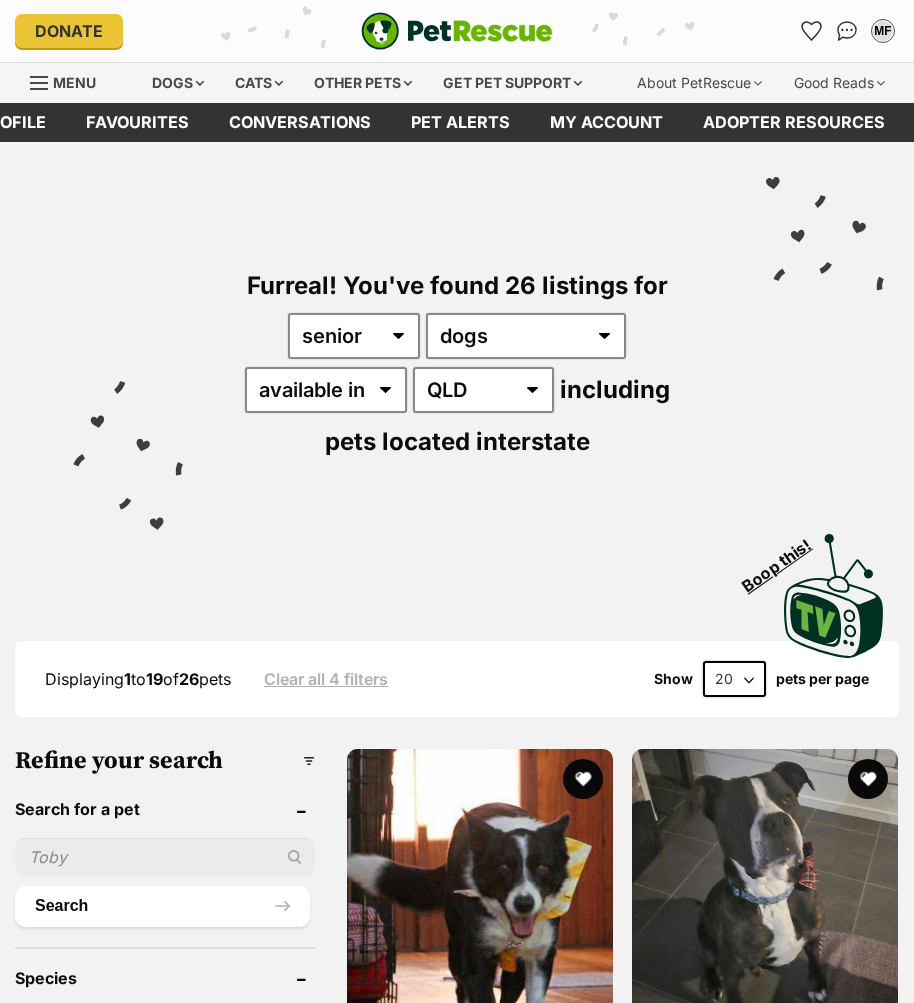 scroll, scrollTop: 297, scrollLeft: 0, axis: vertical 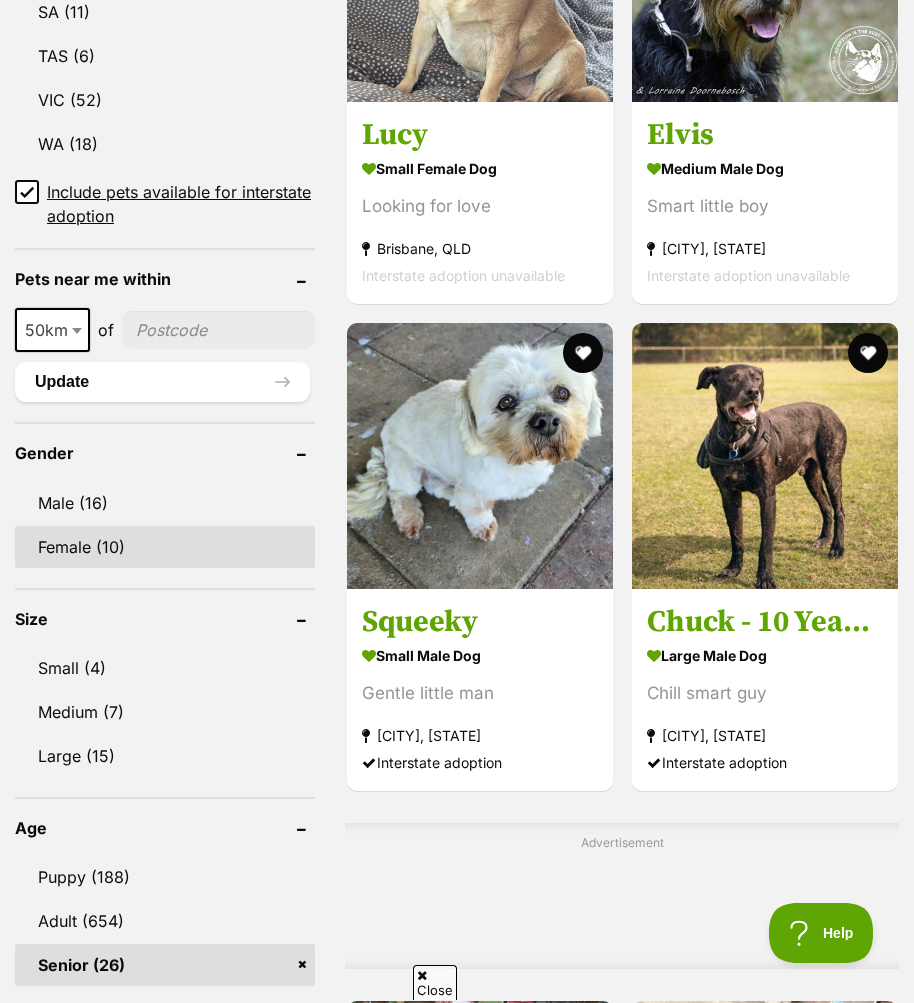 click on "Female (10)" at bounding box center (165, 547) 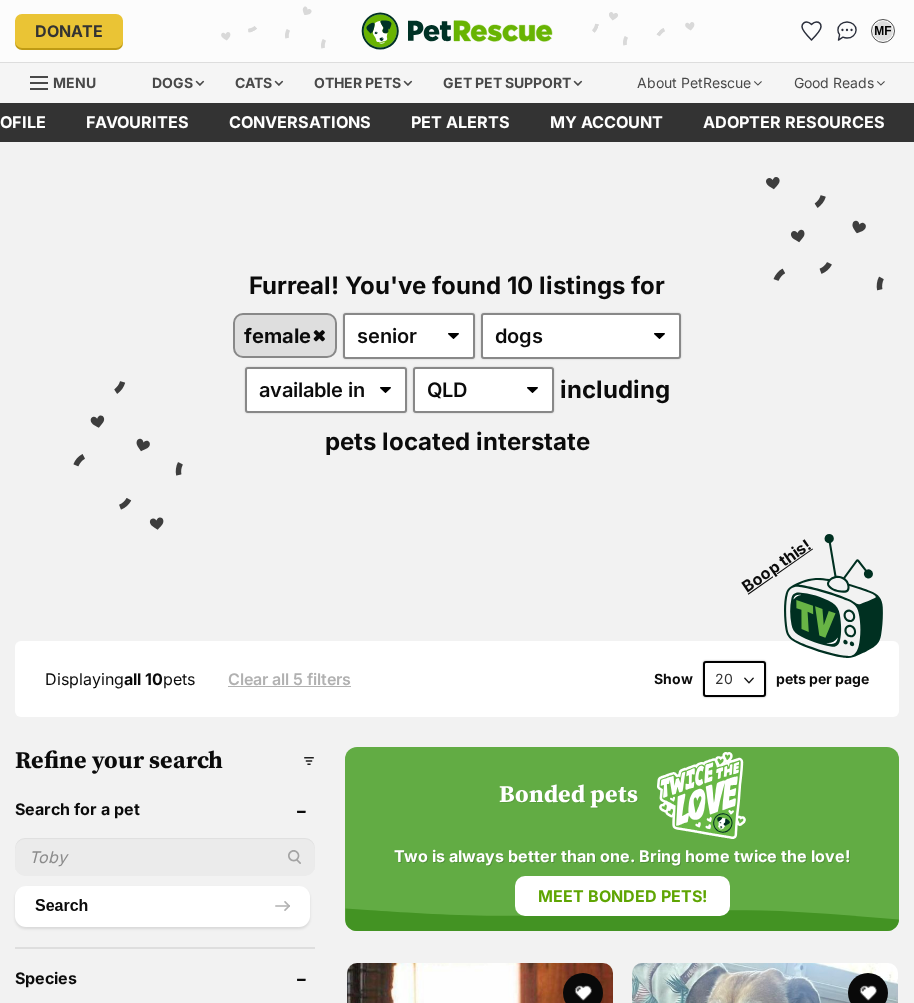 scroll, scrollTop: 384, scrollLeft: 0, axis: vertical 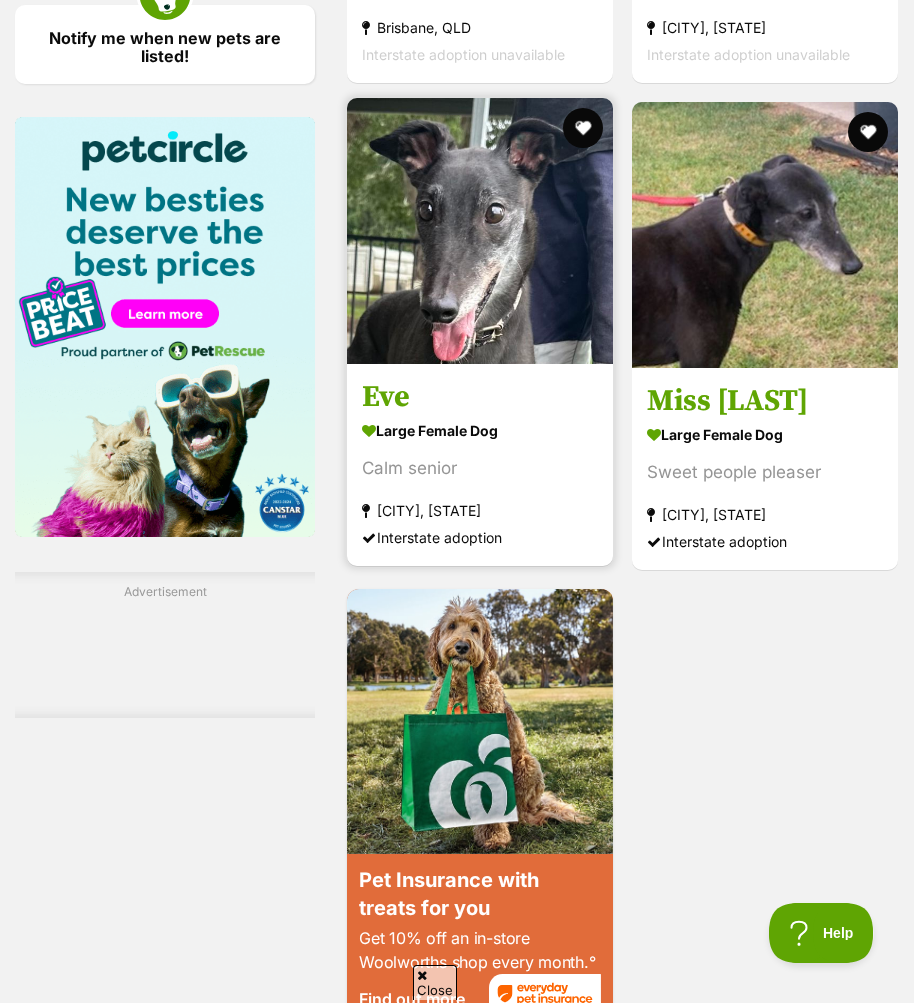 click at bounding box center (480, 231) 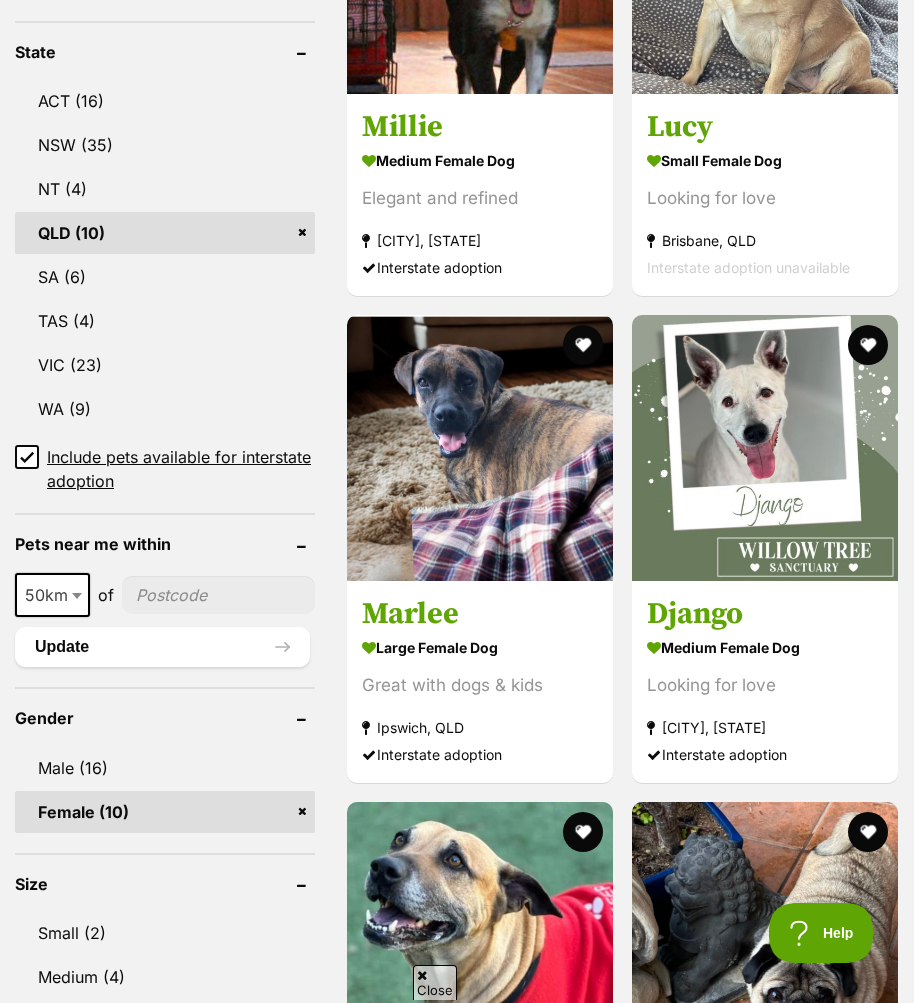 scroll, scrollTop: 1100, scrollLeft: 0, axis: vertical 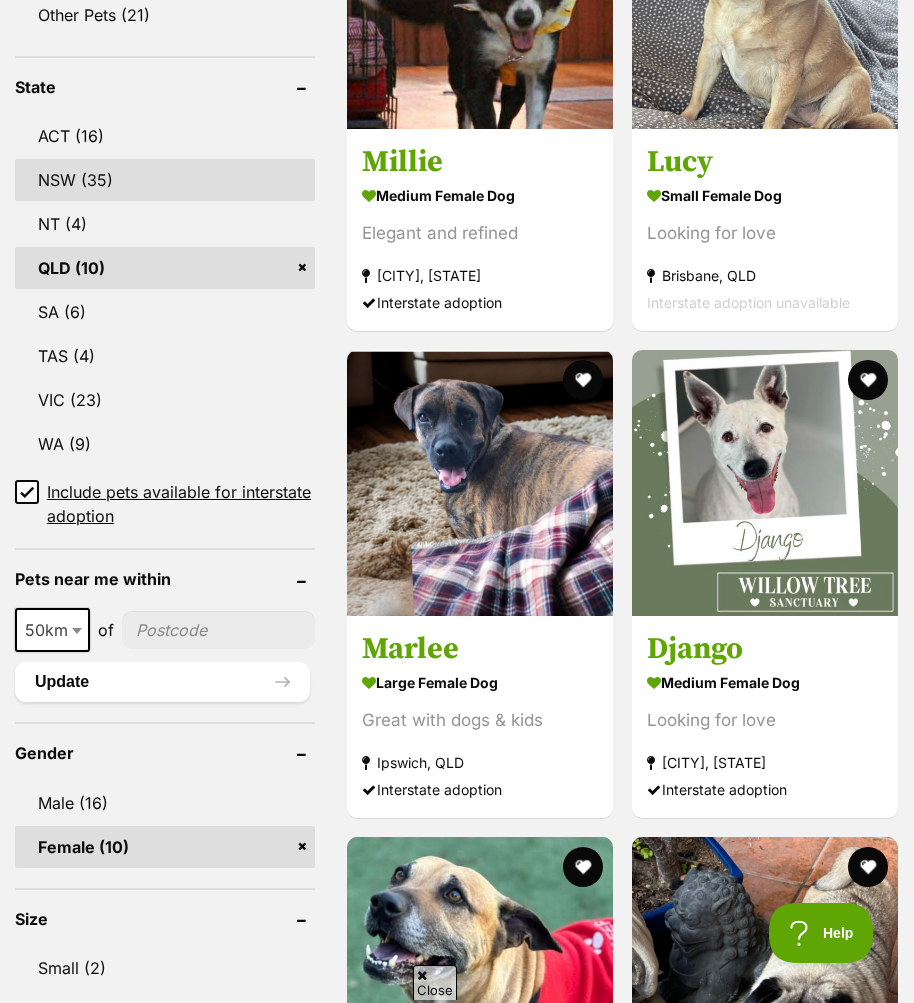 click on "NSW (35)" at bounding box center [165, 180] 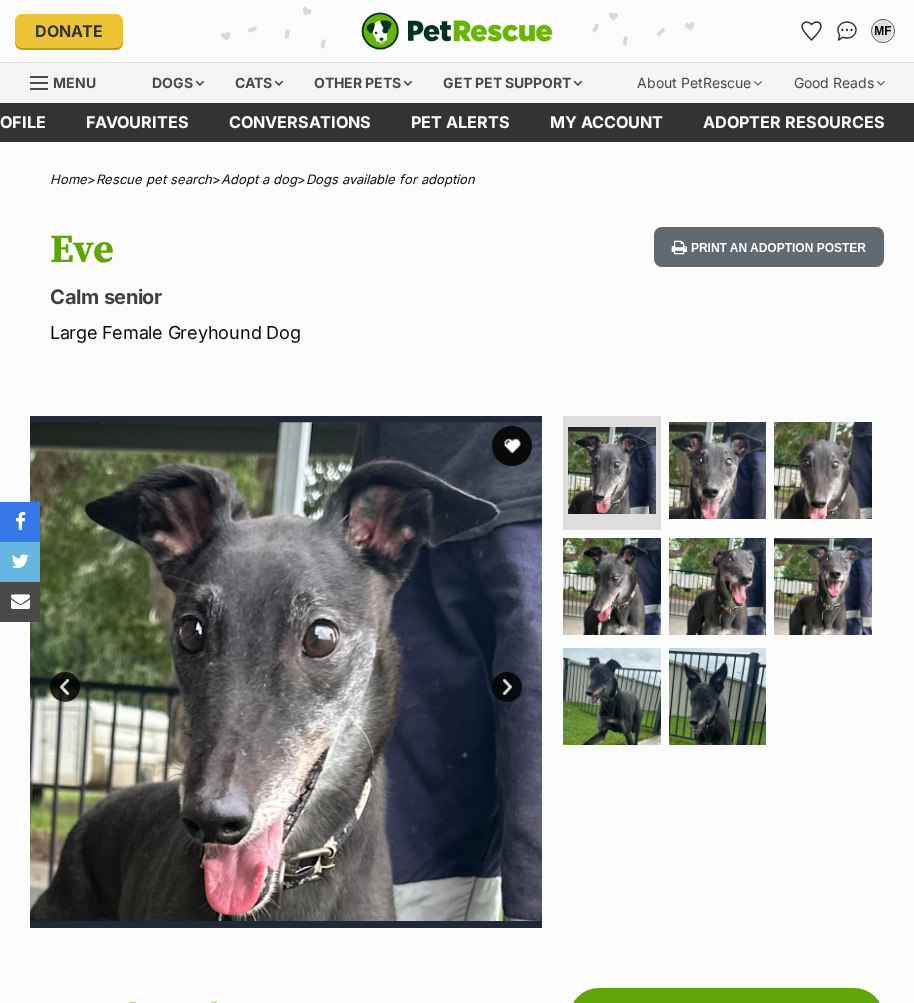 scroll, scrollTop: 0, scrollLeft: 0, axis: both 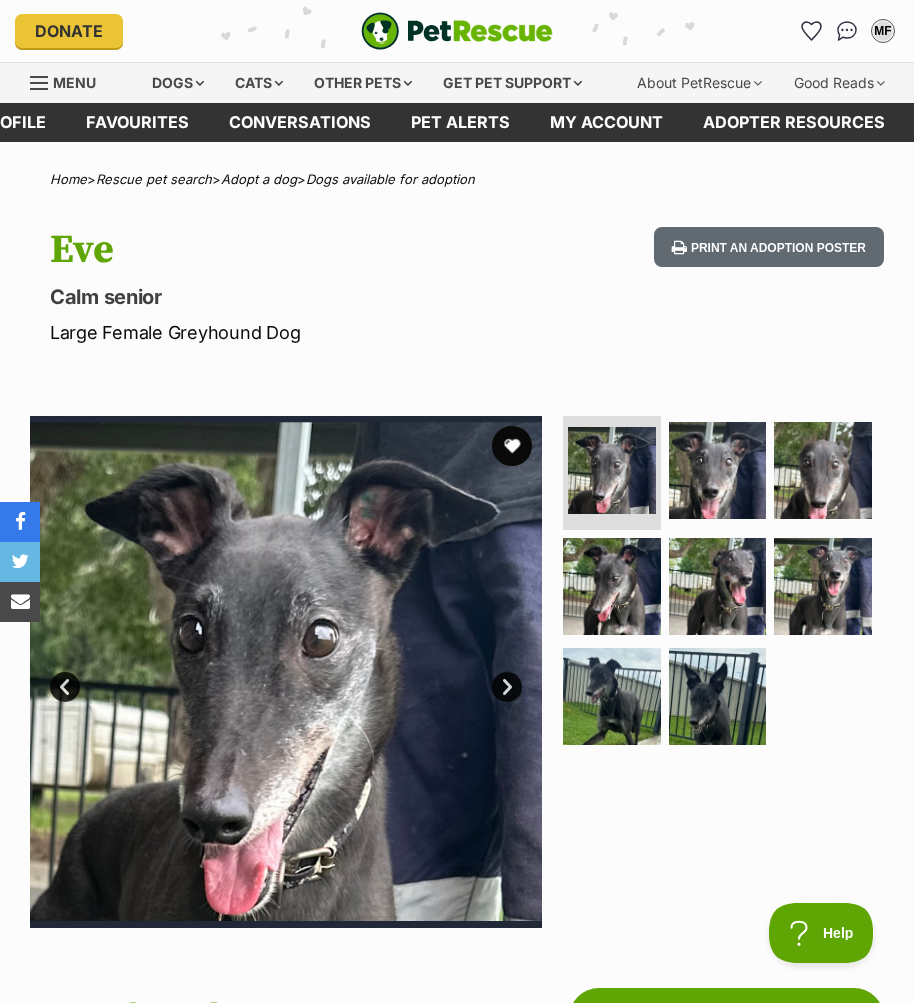 click on "Next" at bounding box center (507, 687) 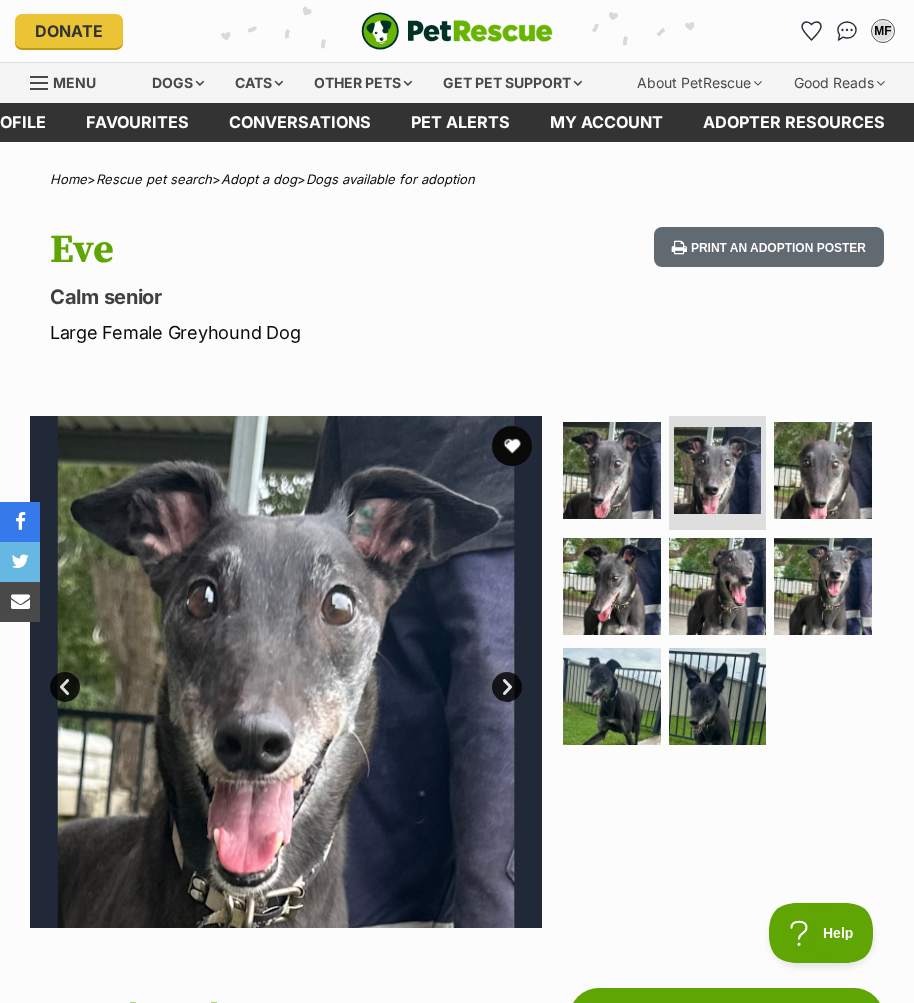 click on "Next" at bounding box center [507, 687] 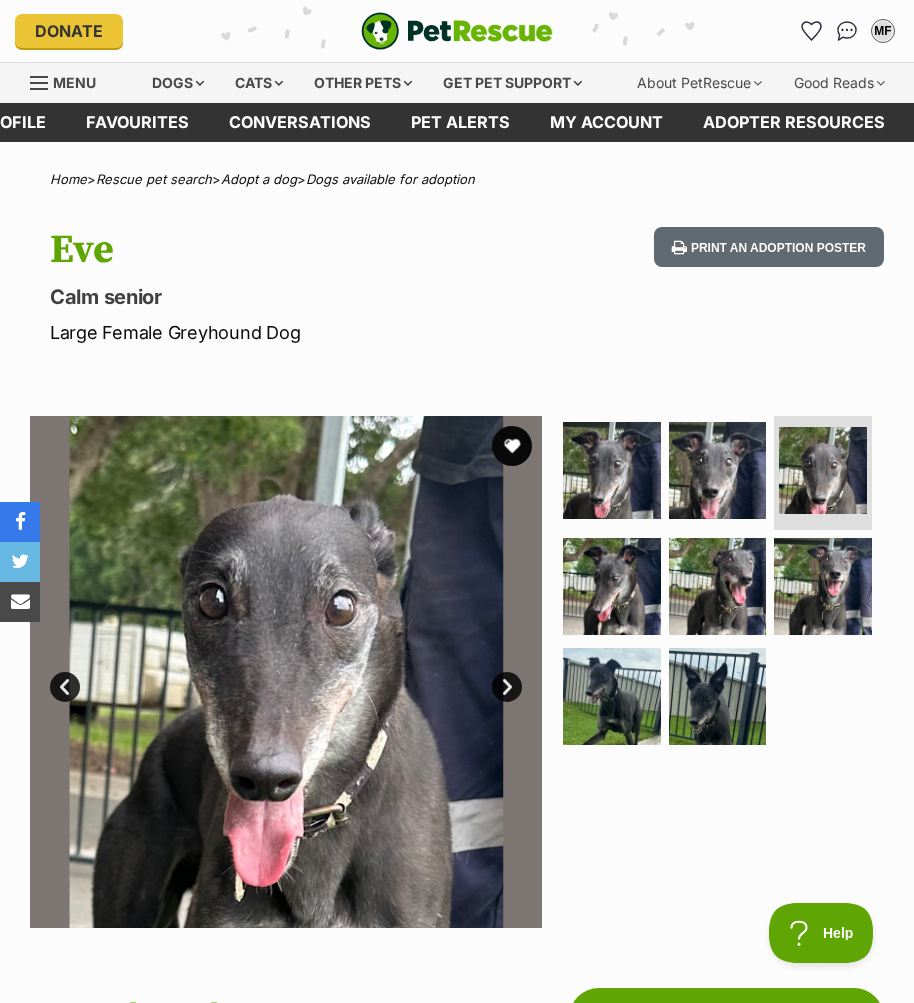 click on "Next" at bounding box center [507, 687] 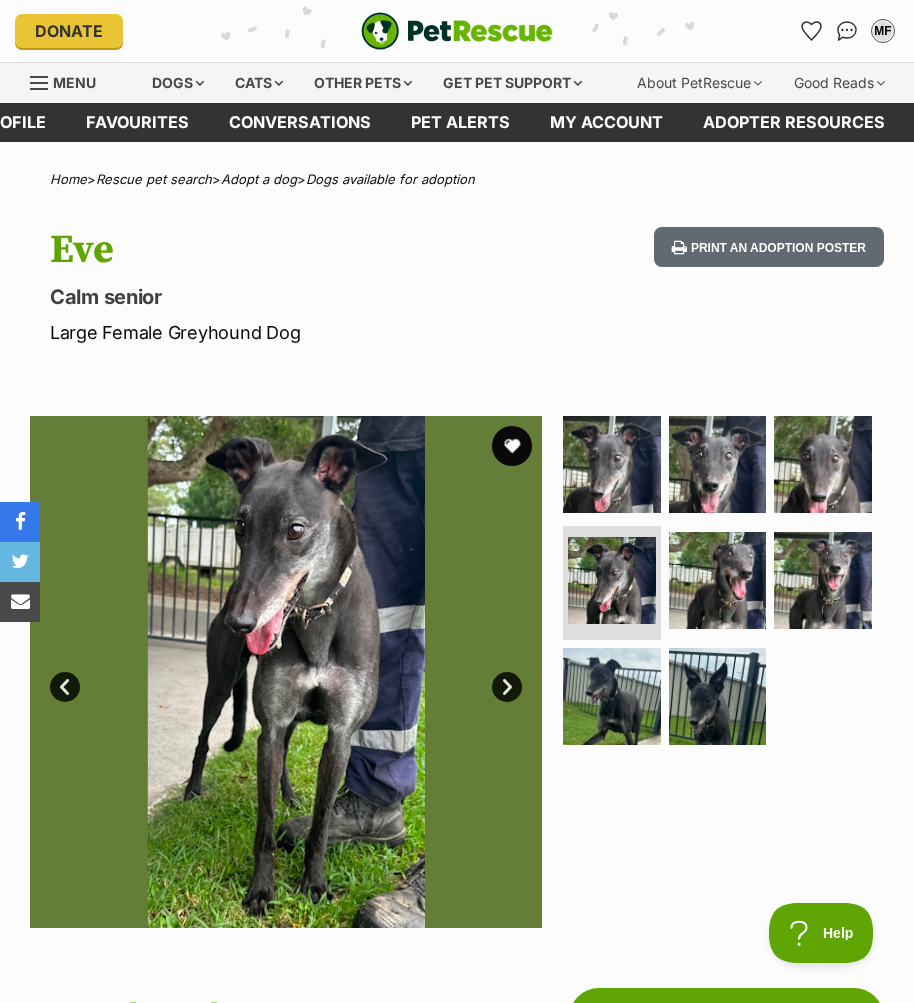 click on "Next" at bounding box center (507, 687) 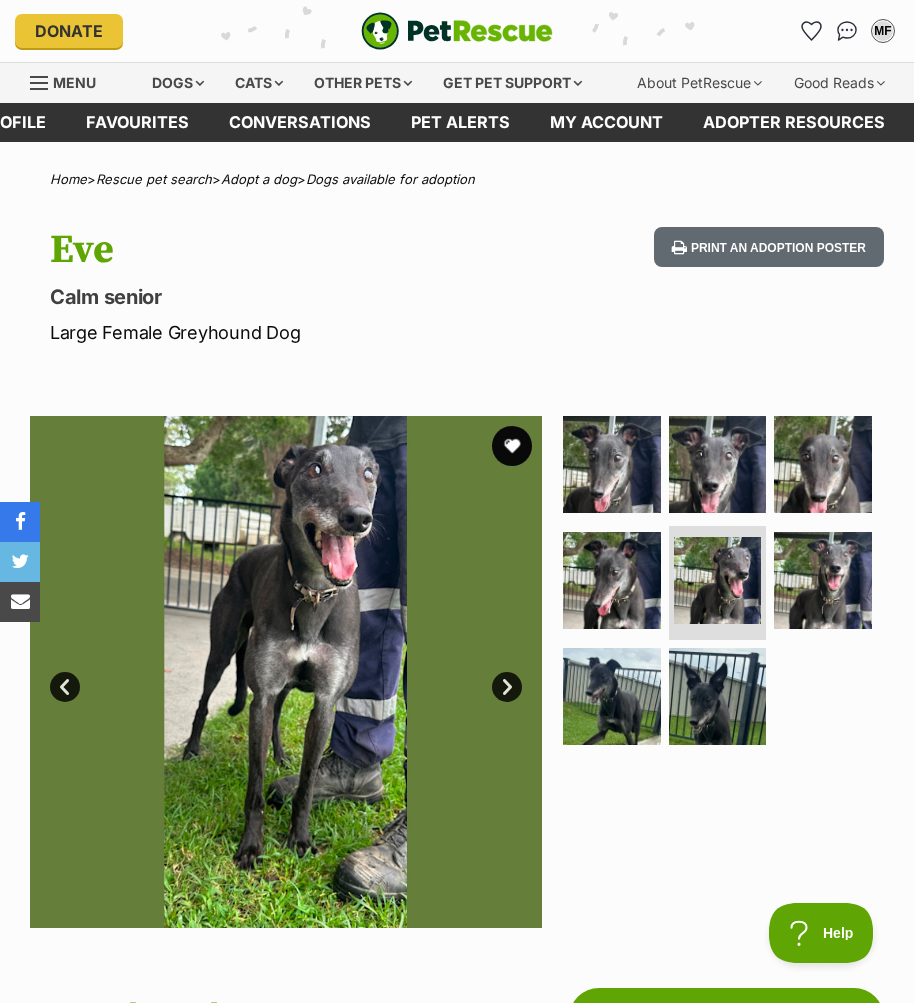 click on "Next" at bounding box center (507, 687) 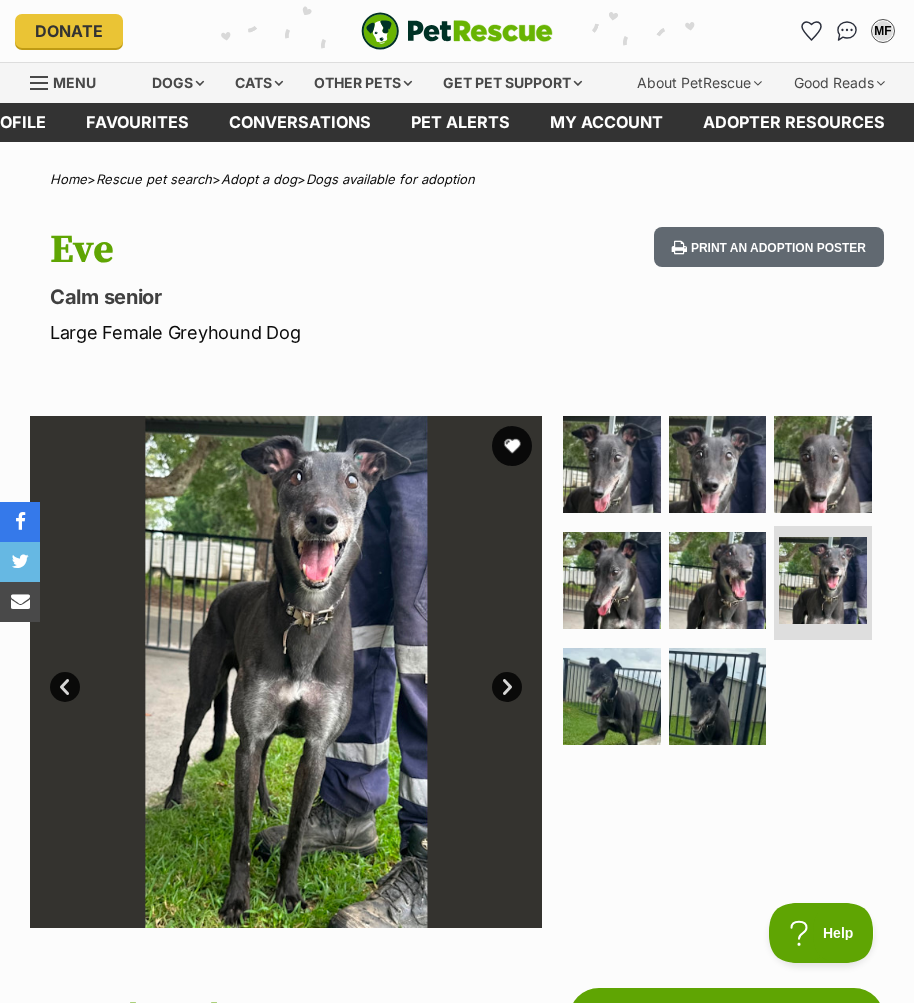 click on "Next" at bounding box center [507, 687] 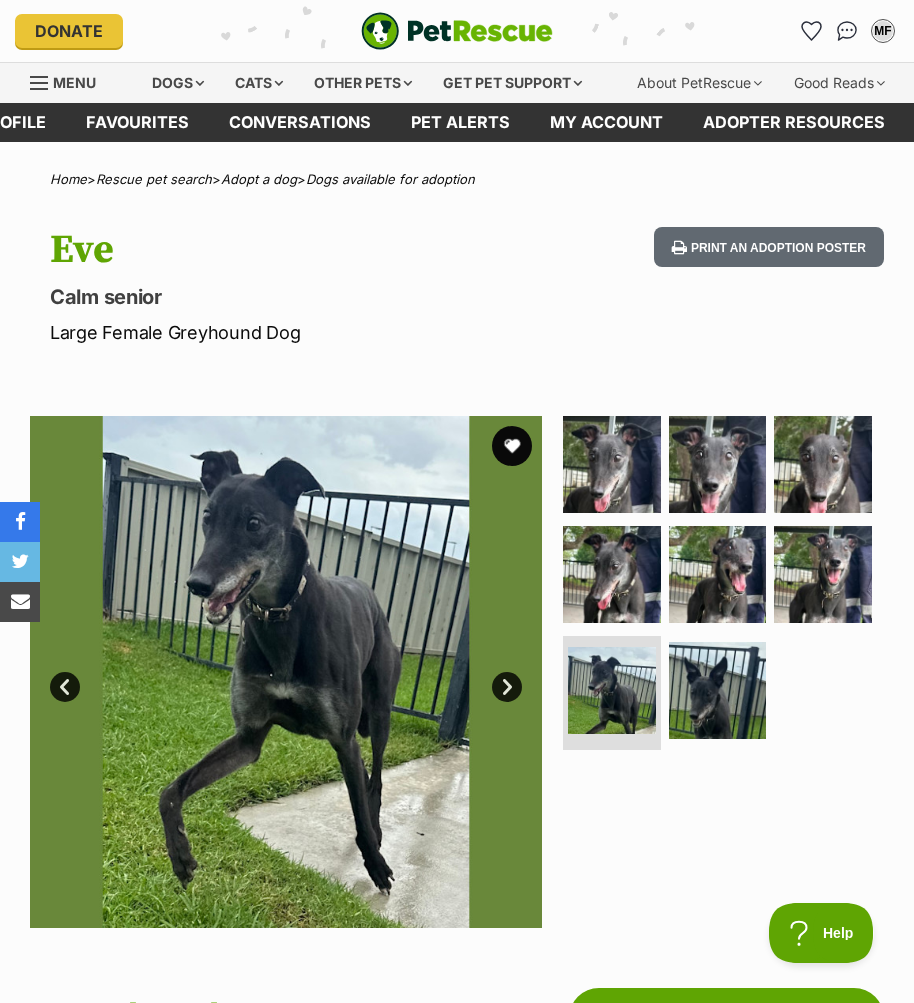 click on "Next" at bounding box center (507, 687) 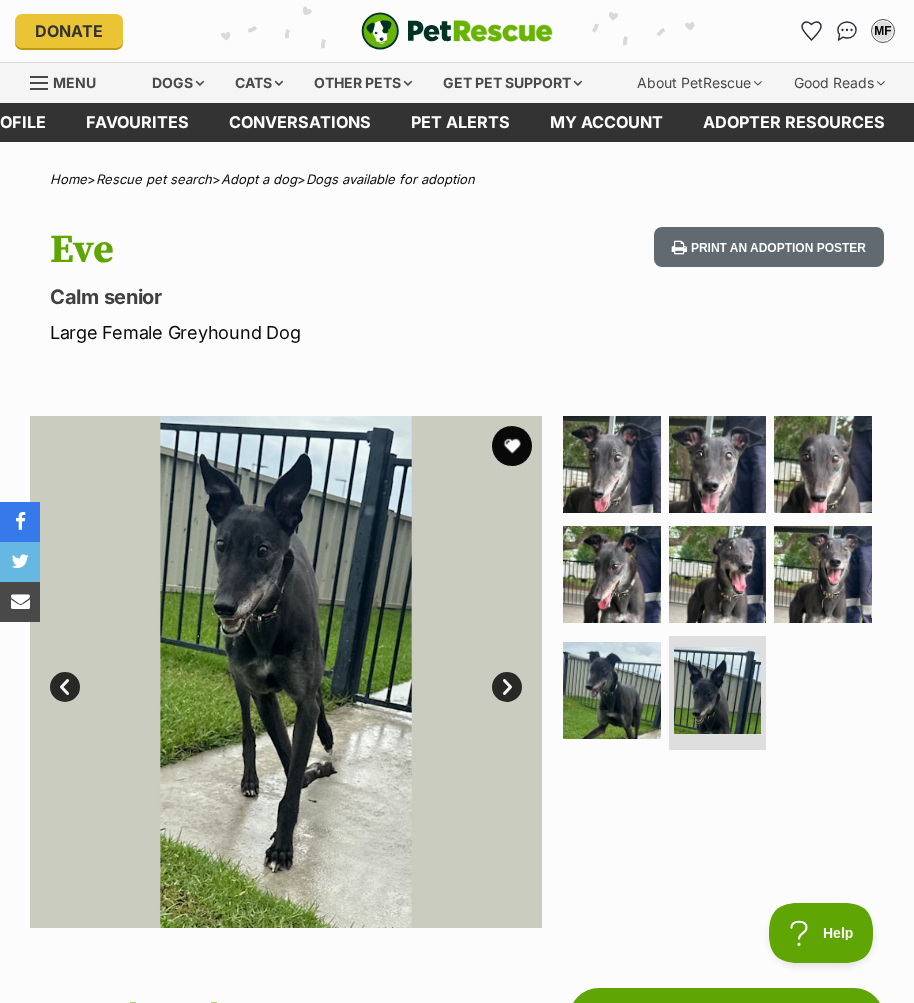 click on "Next" at bounding box center (507, 687) 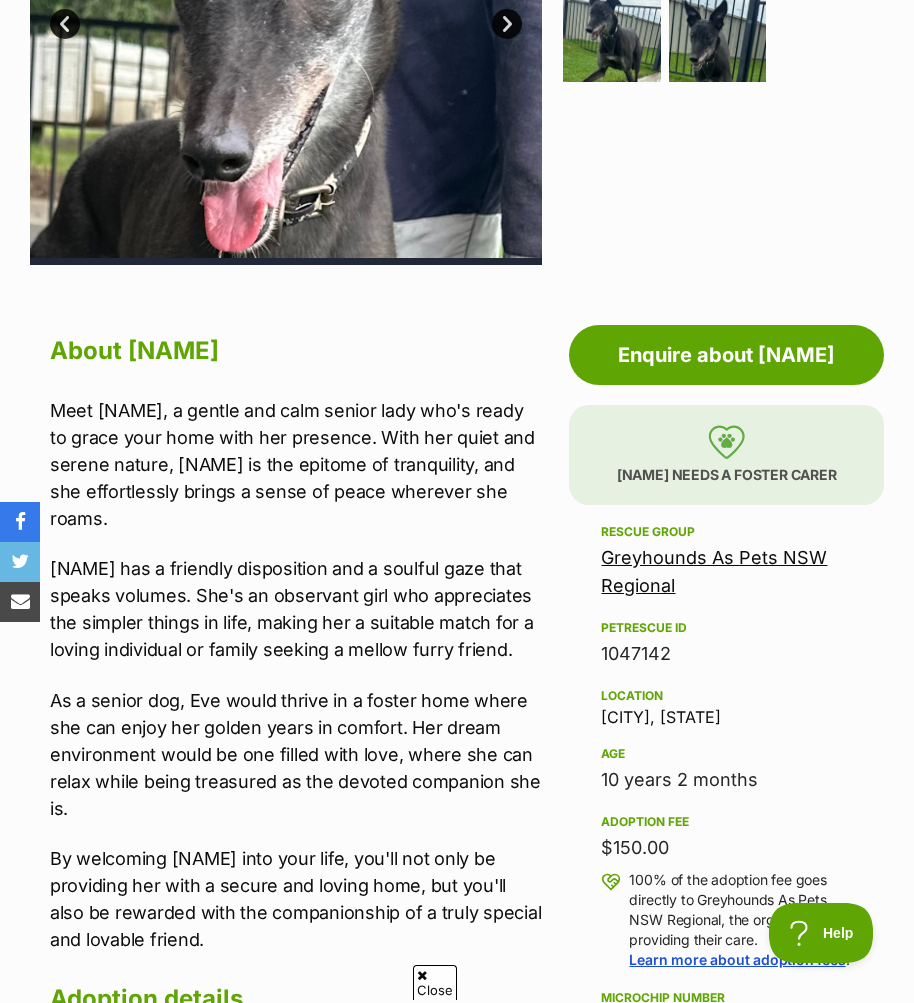 scroll, scrollTop: 400, scrollLeft: 0, axis: vertical 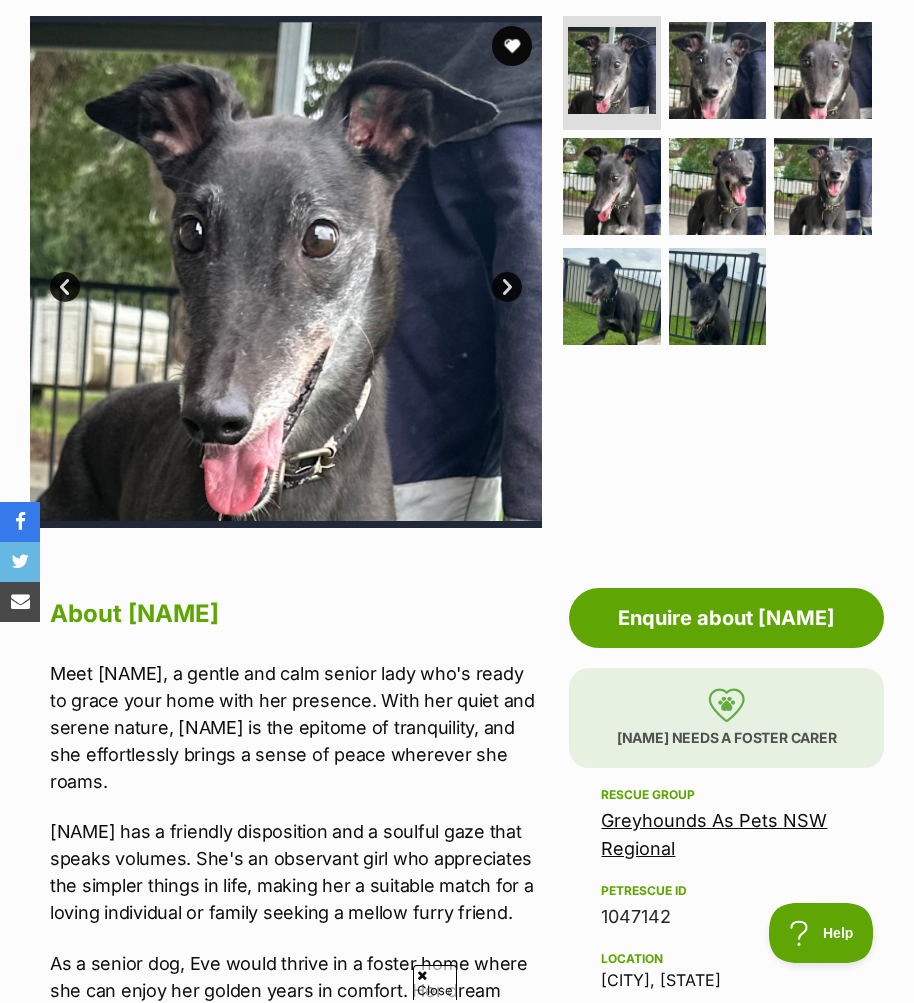click on "Next" at bounding box center [507, 287] 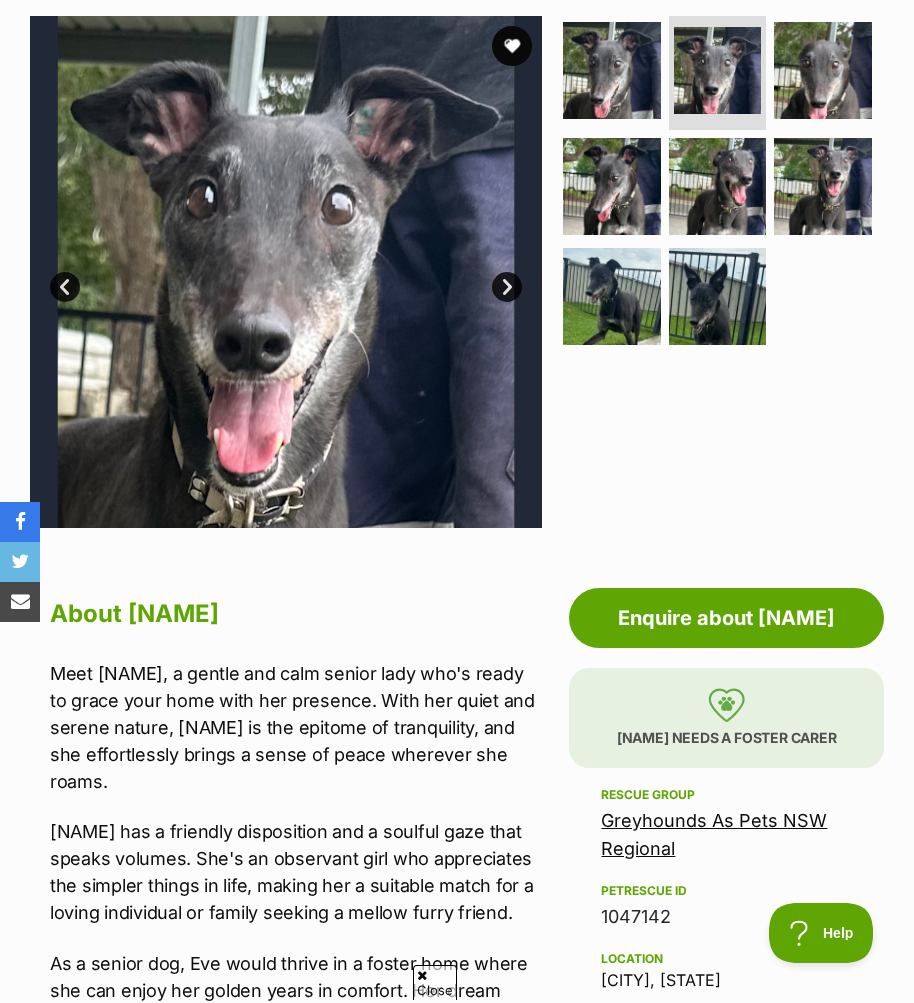 click on "Next" at bounding box center (507, 287) 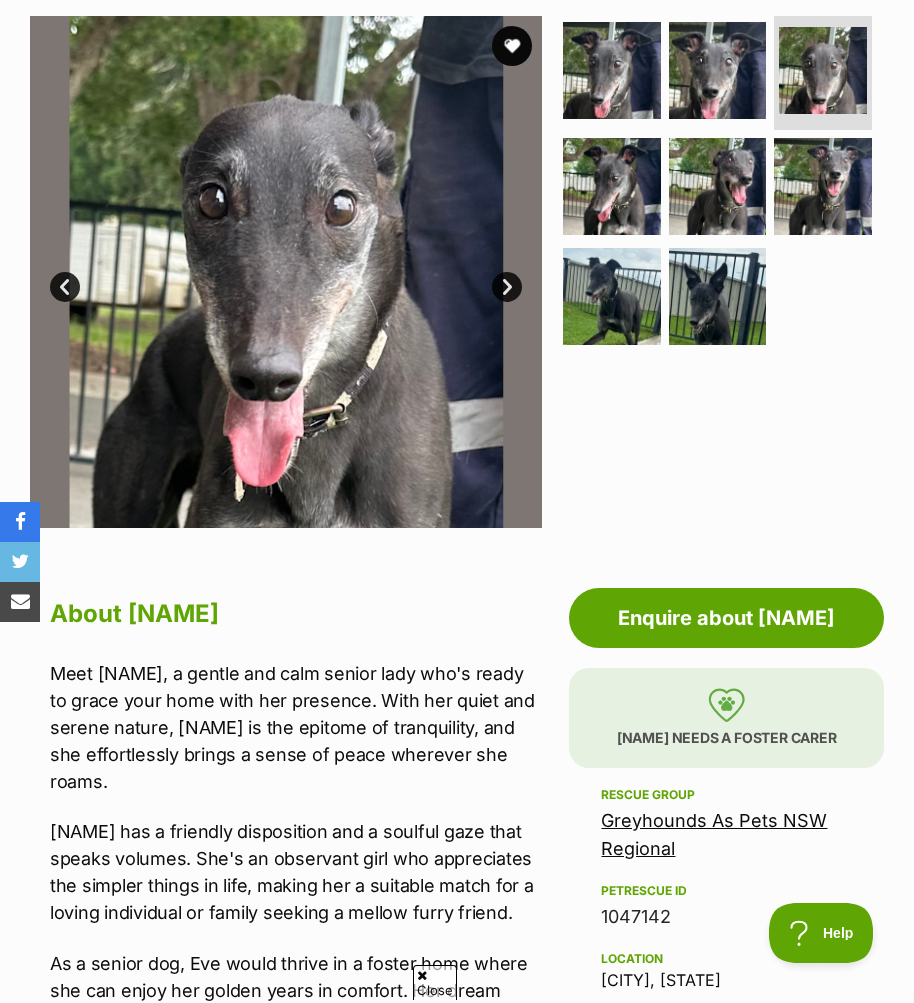 click on "Next" at bounding box center [507, 287] 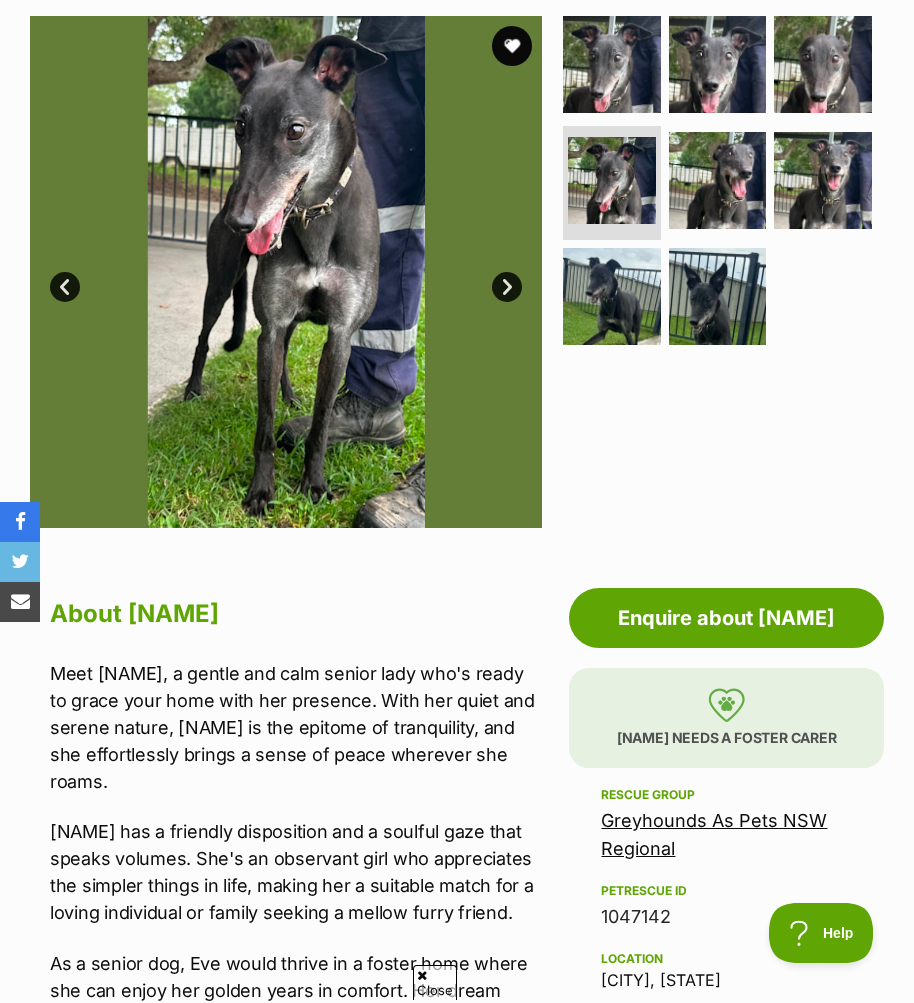 click on "Next" at bounding box center [507, 287] 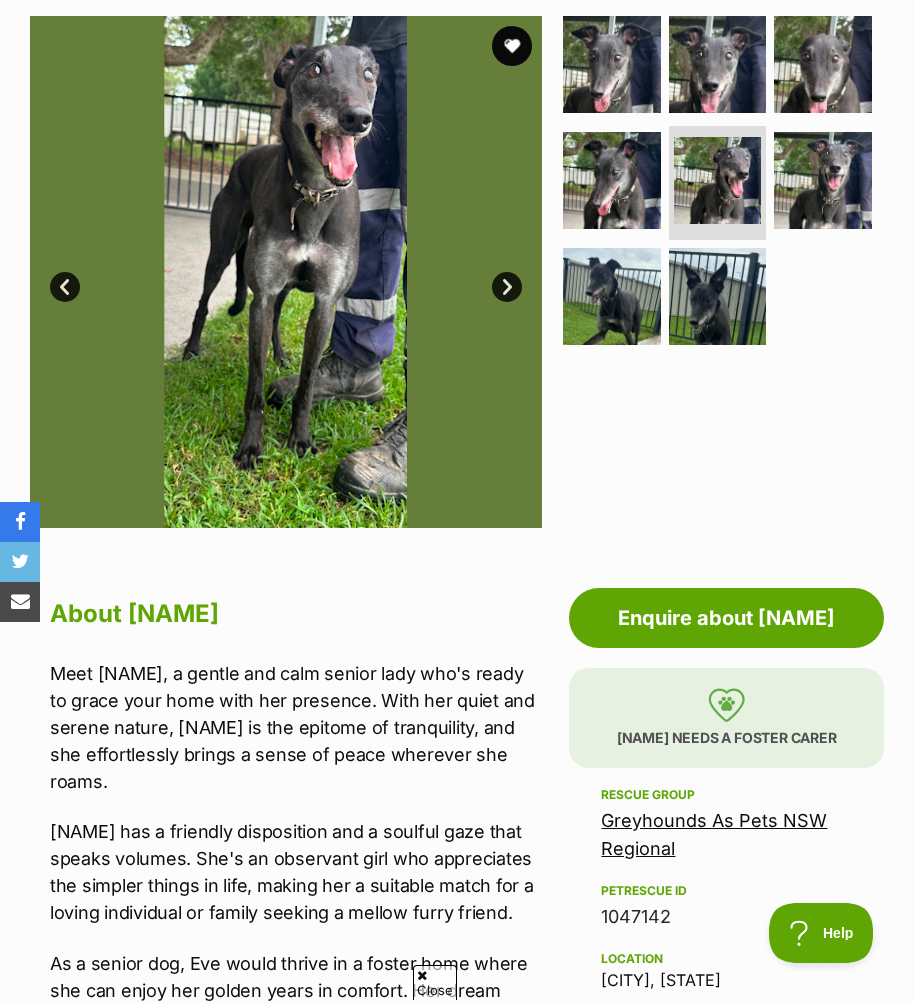 click on "Next" at bounding box center [507, 287] 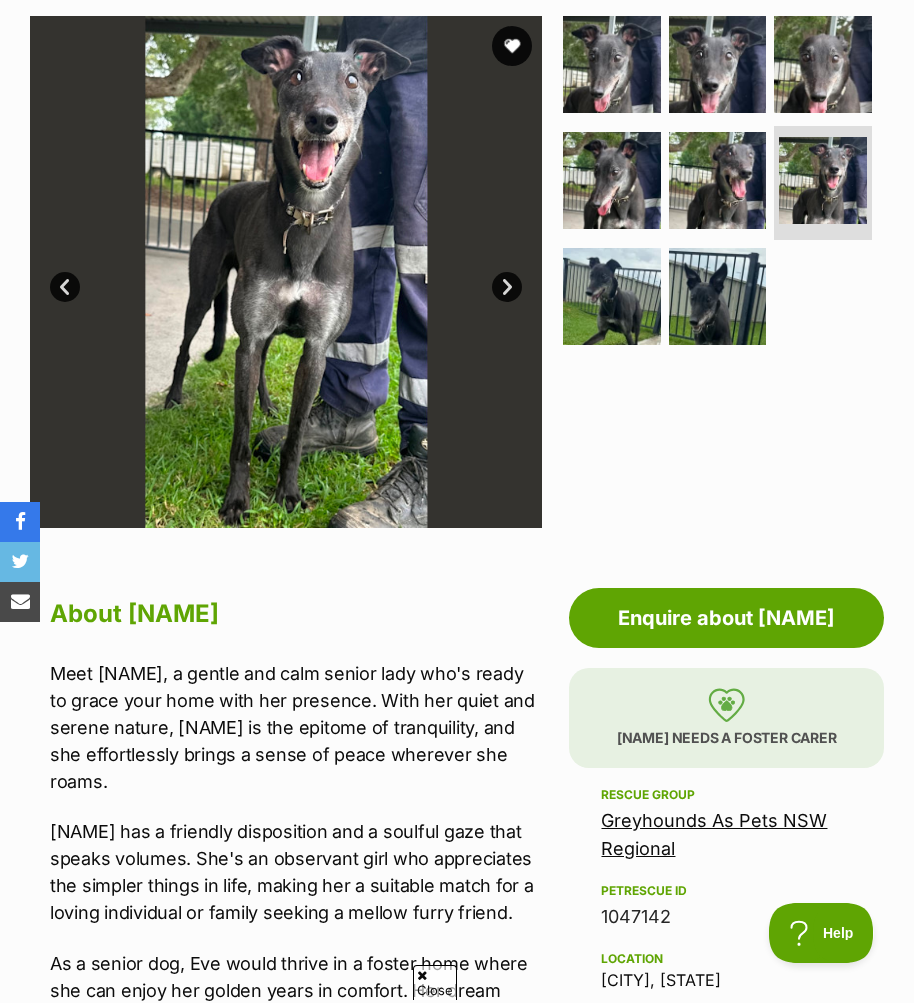 click on "Next" at bounding box center [507, 287] 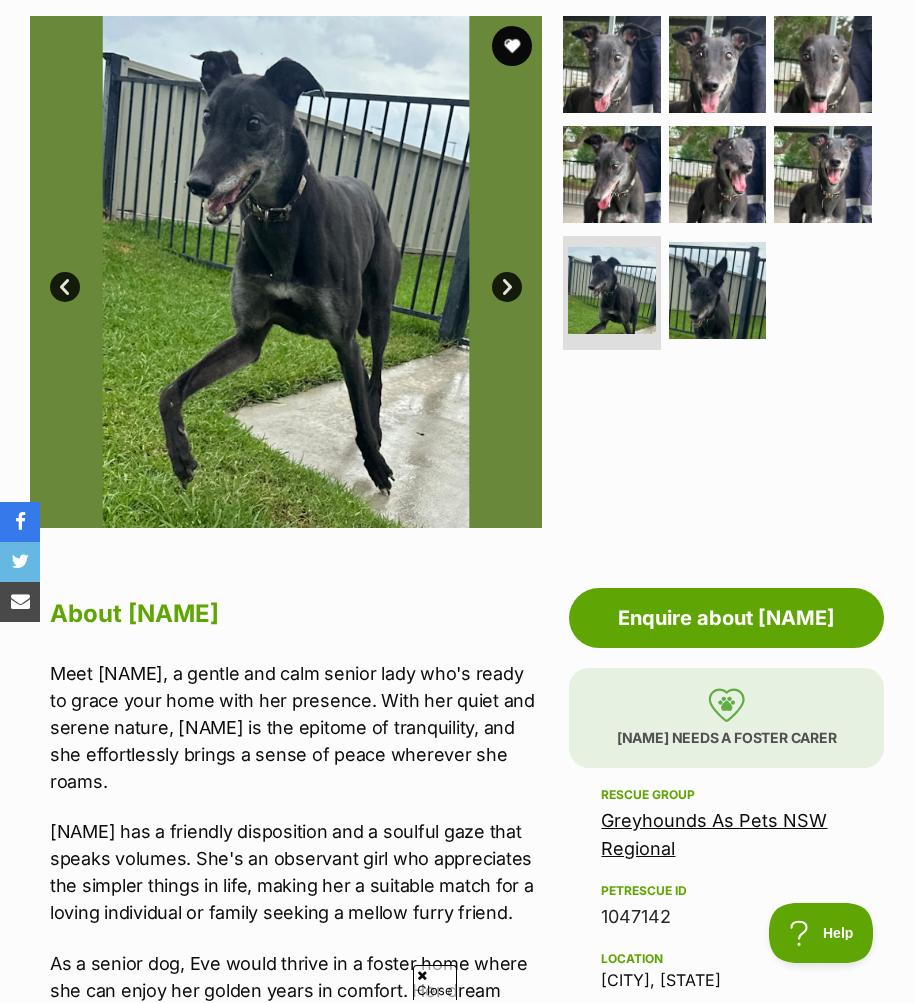 click on "Next" at bounding box center [507, 287] 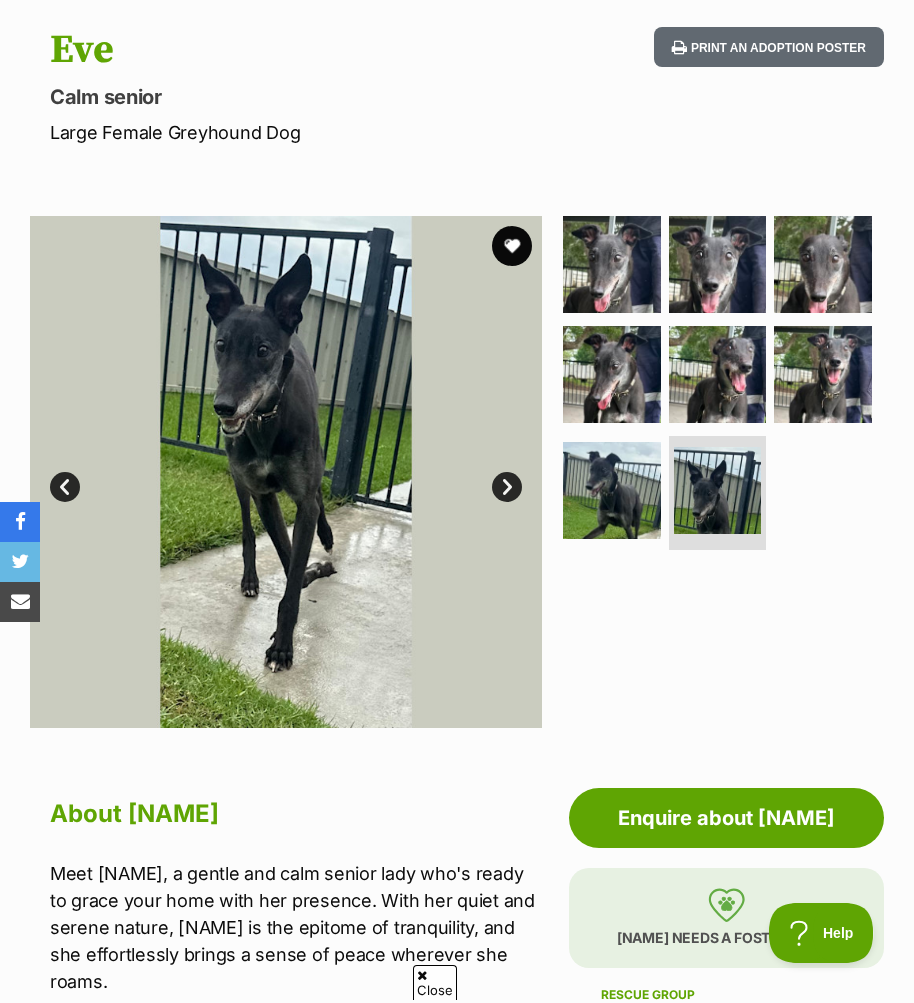 scroll, scrollTop: 0, scrollLeft: 0, axis: both 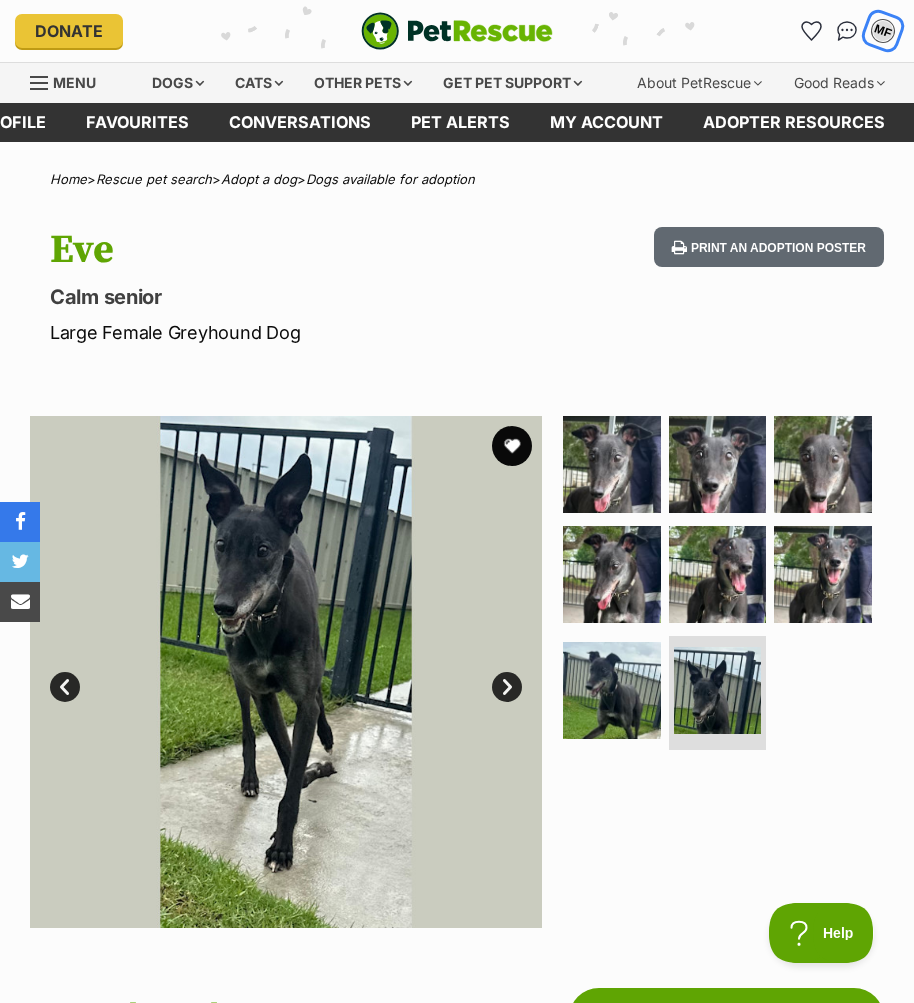 click on "MF" at bounding box center (883, 31) 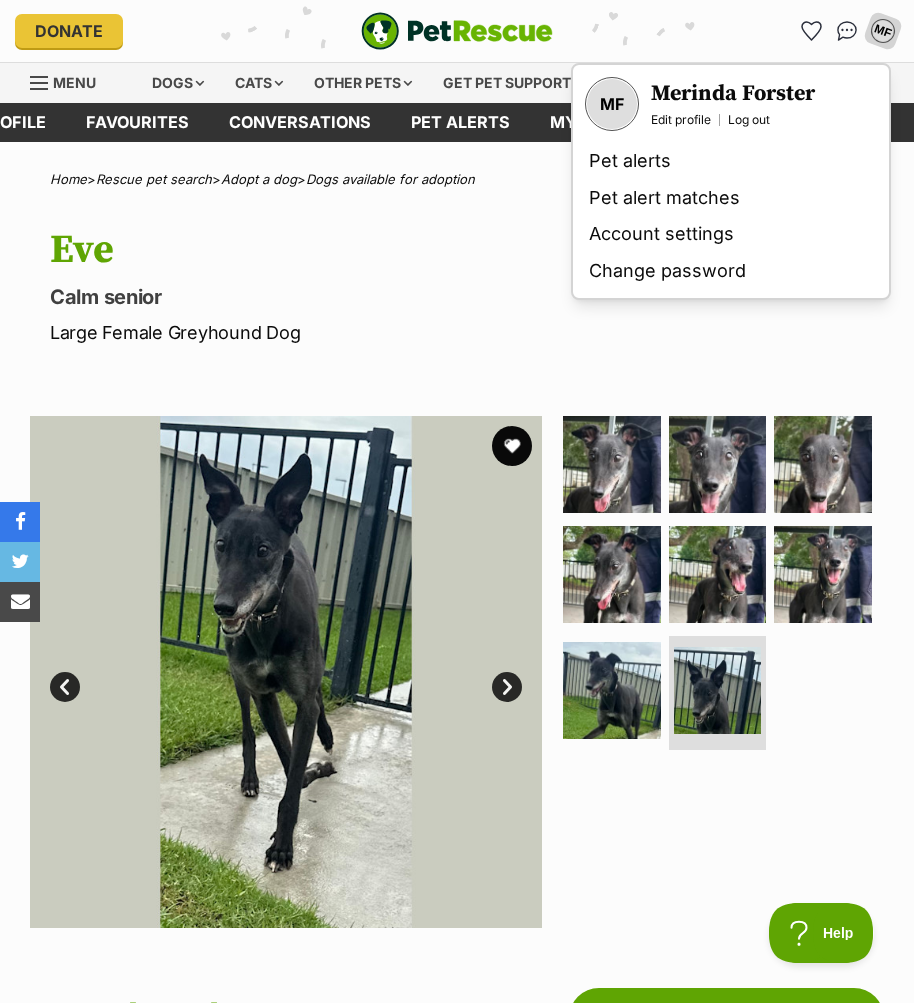 click on "Calm senior" at bounding box center (306, 297) 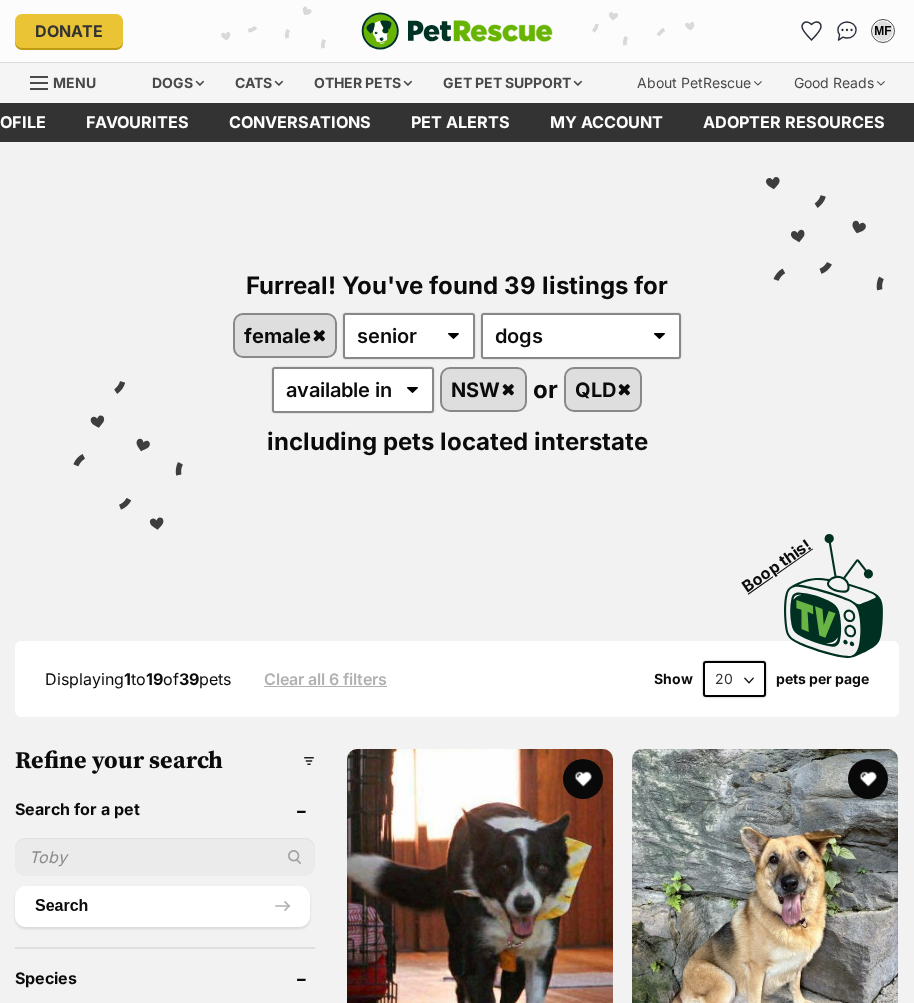 scroll, scrollTop: 0, scrollLeft: 0, axis: both 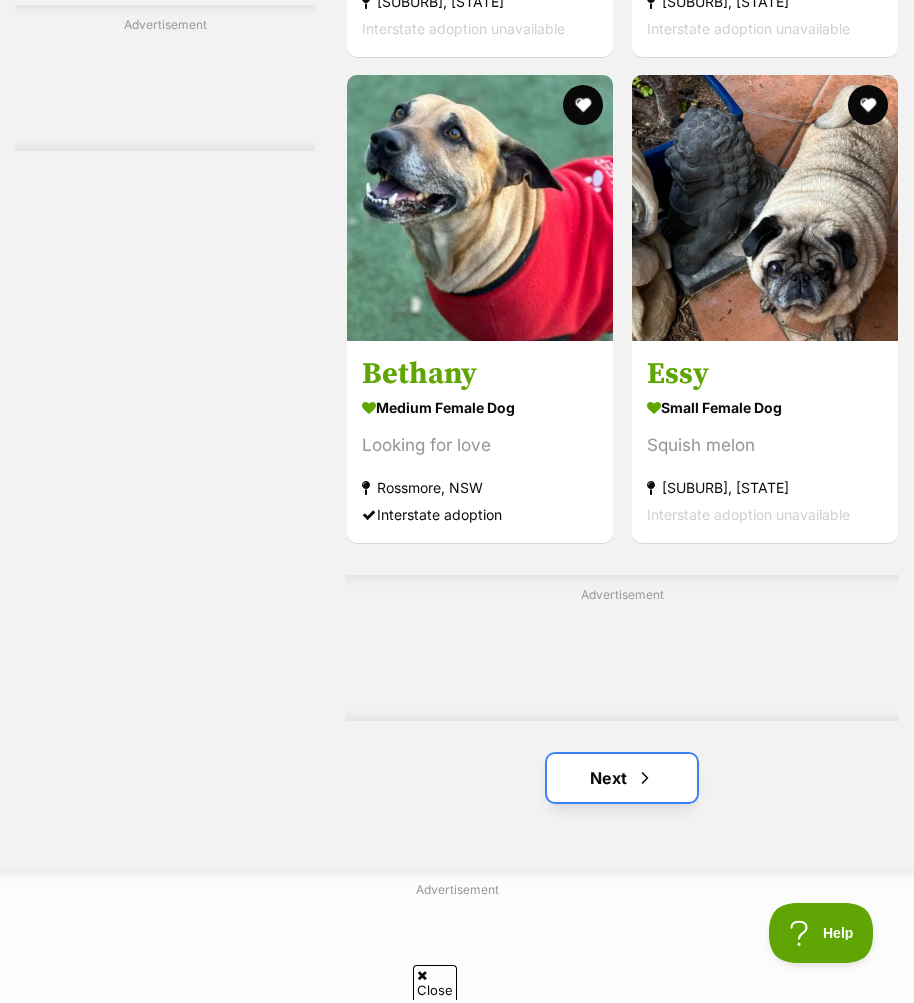 click at bounding box center [645, 778] 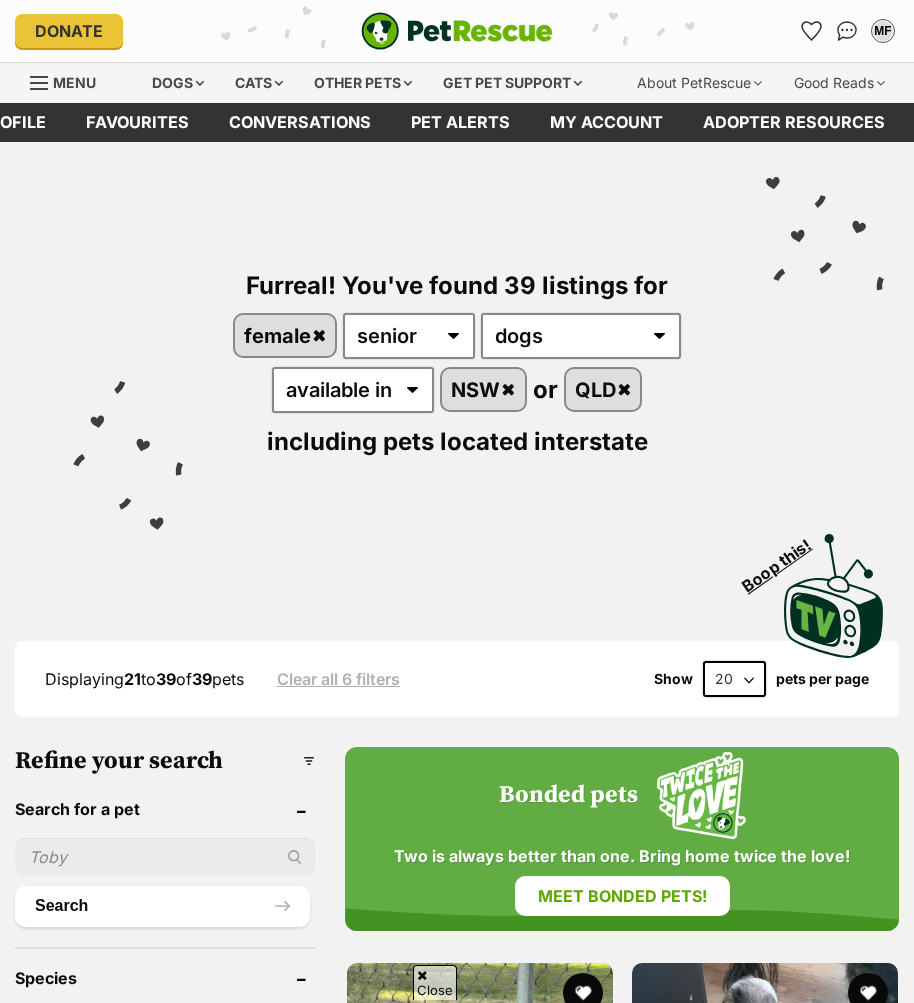 scroll, scrollTop: 500, scrollLeft: 0, axis: vertical 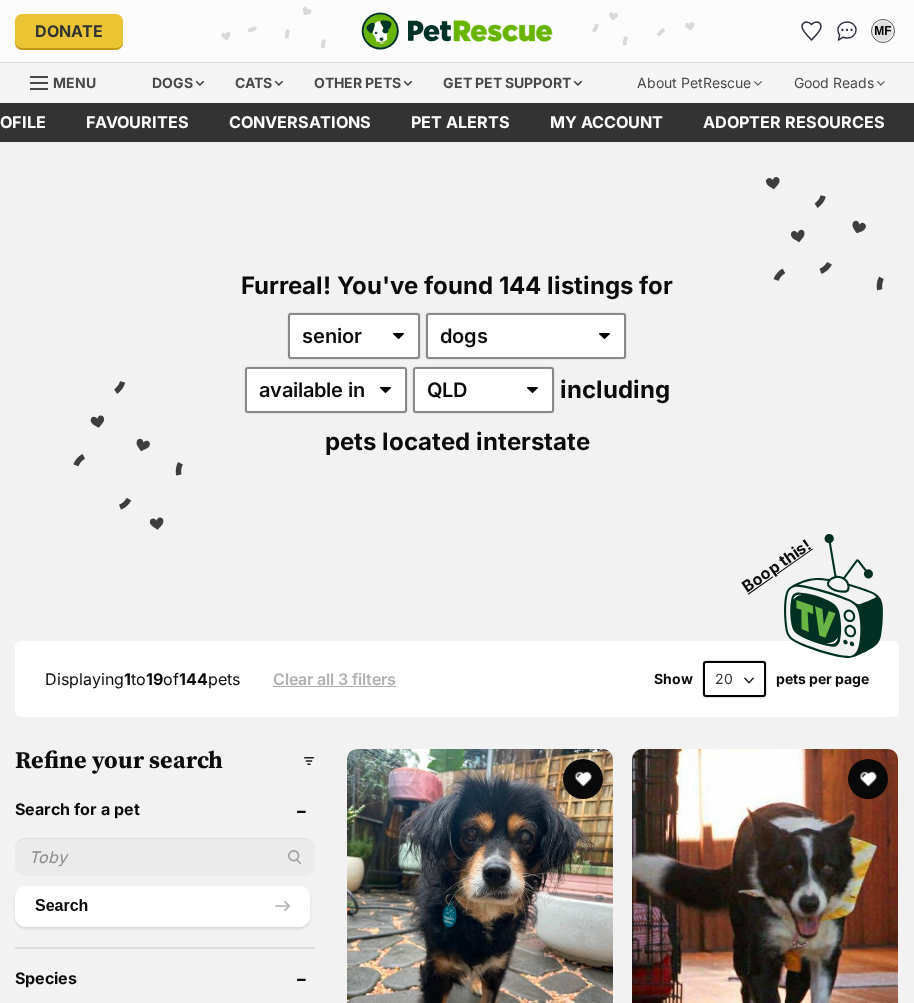 select on "QLD" 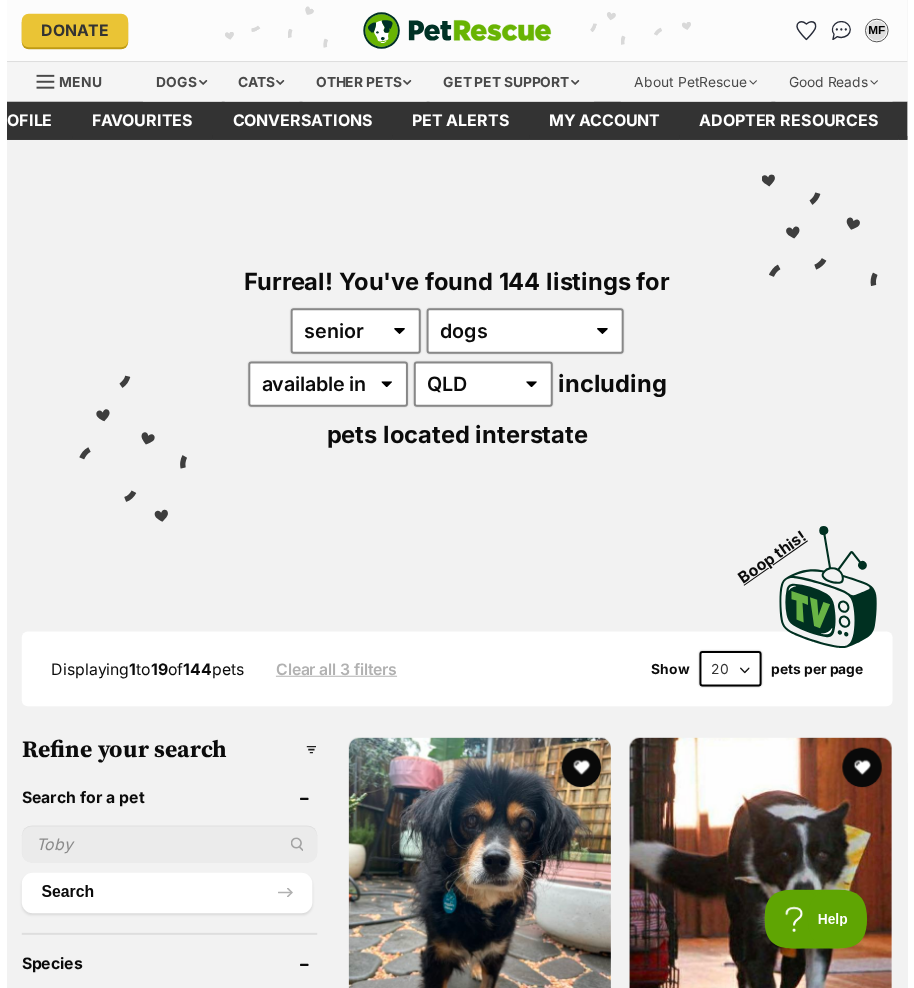 scroll, scrollTop: 0, scrollLeft: 0, axis: both 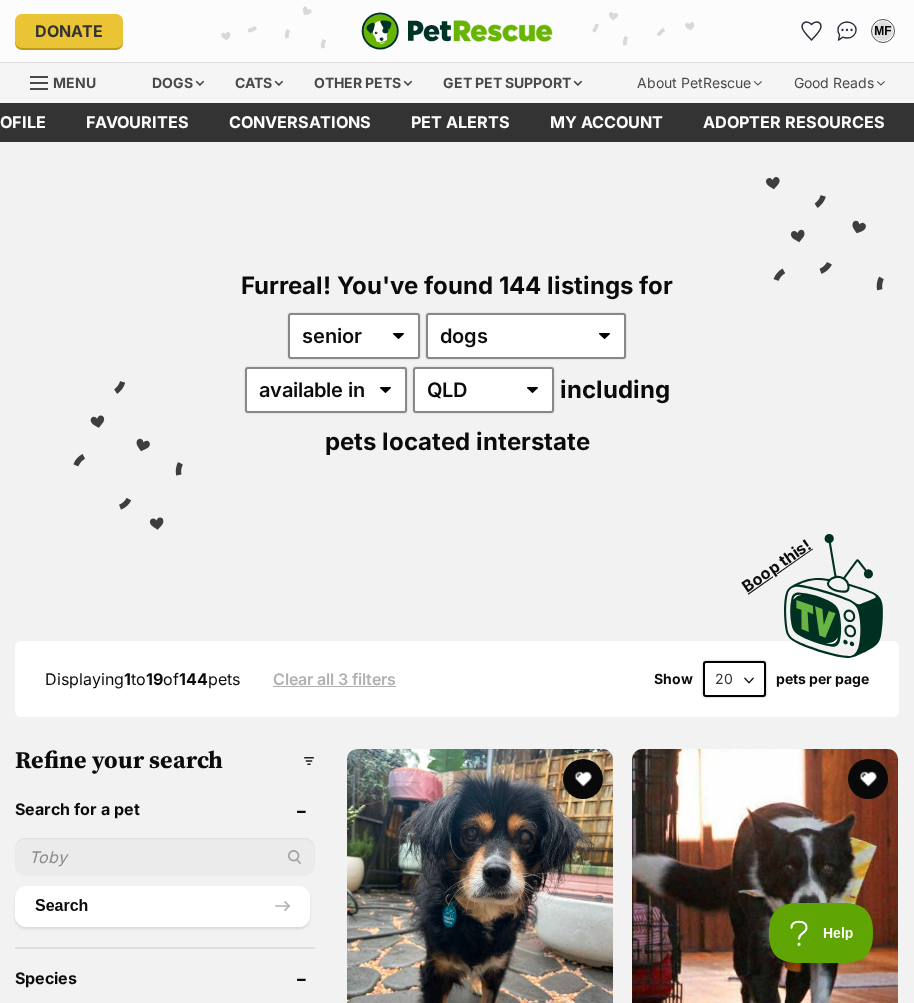 click at bounding box center [39, 83] 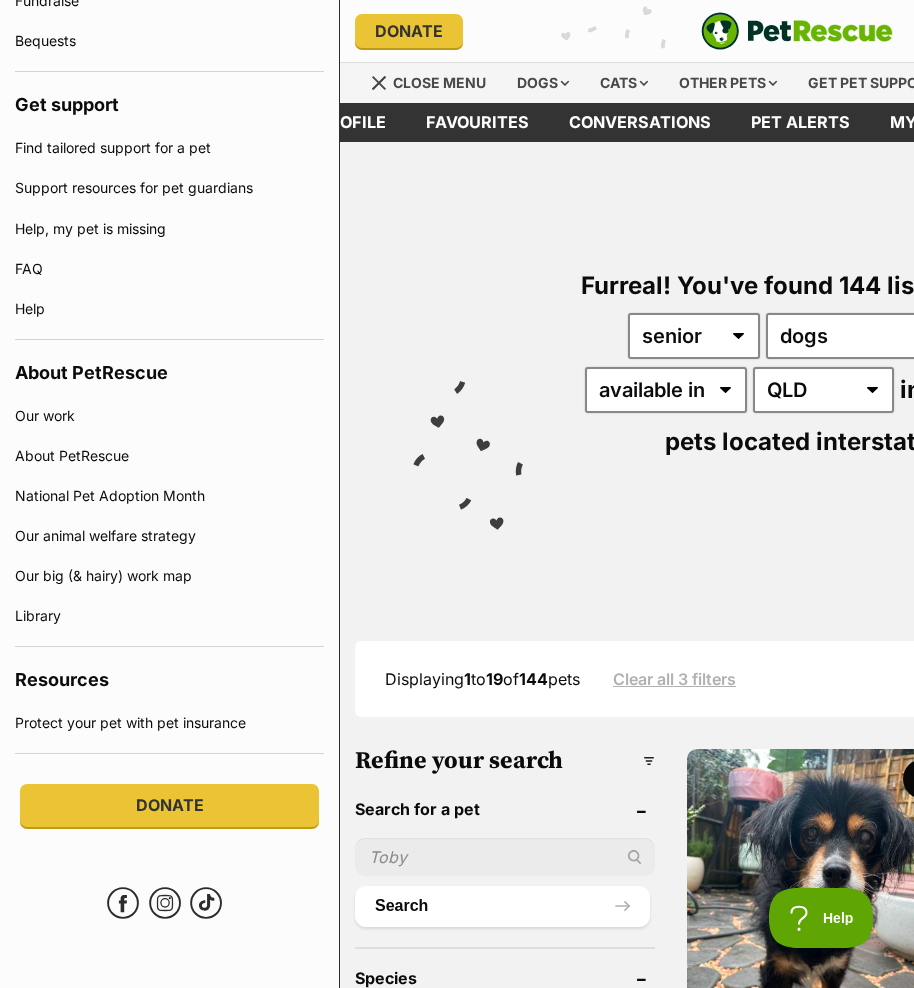 scroll, scrollTop: 1131, scrollLeft: 0, axis: vertical 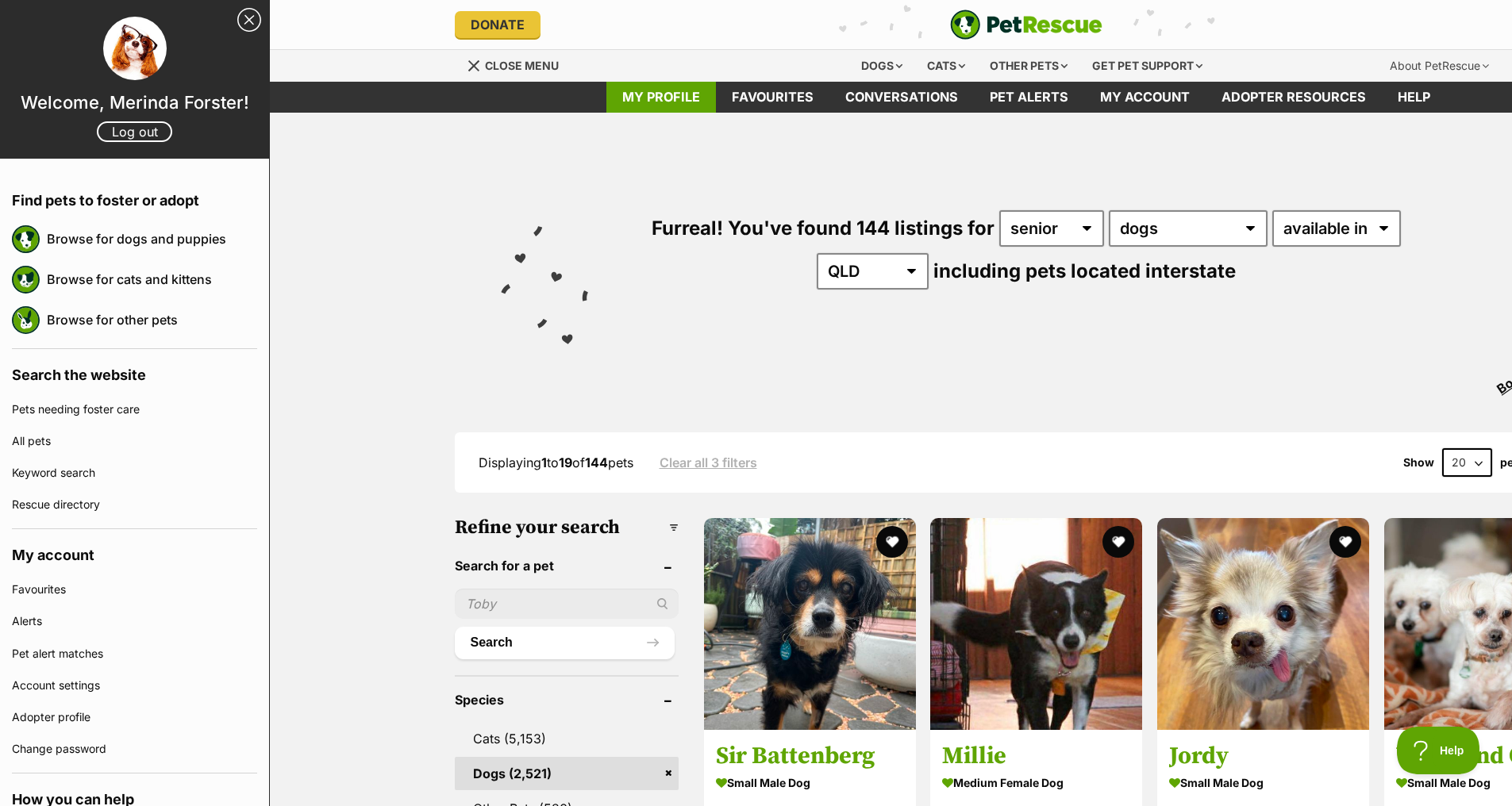 click on "My profile" at bounding box center [661, 97] 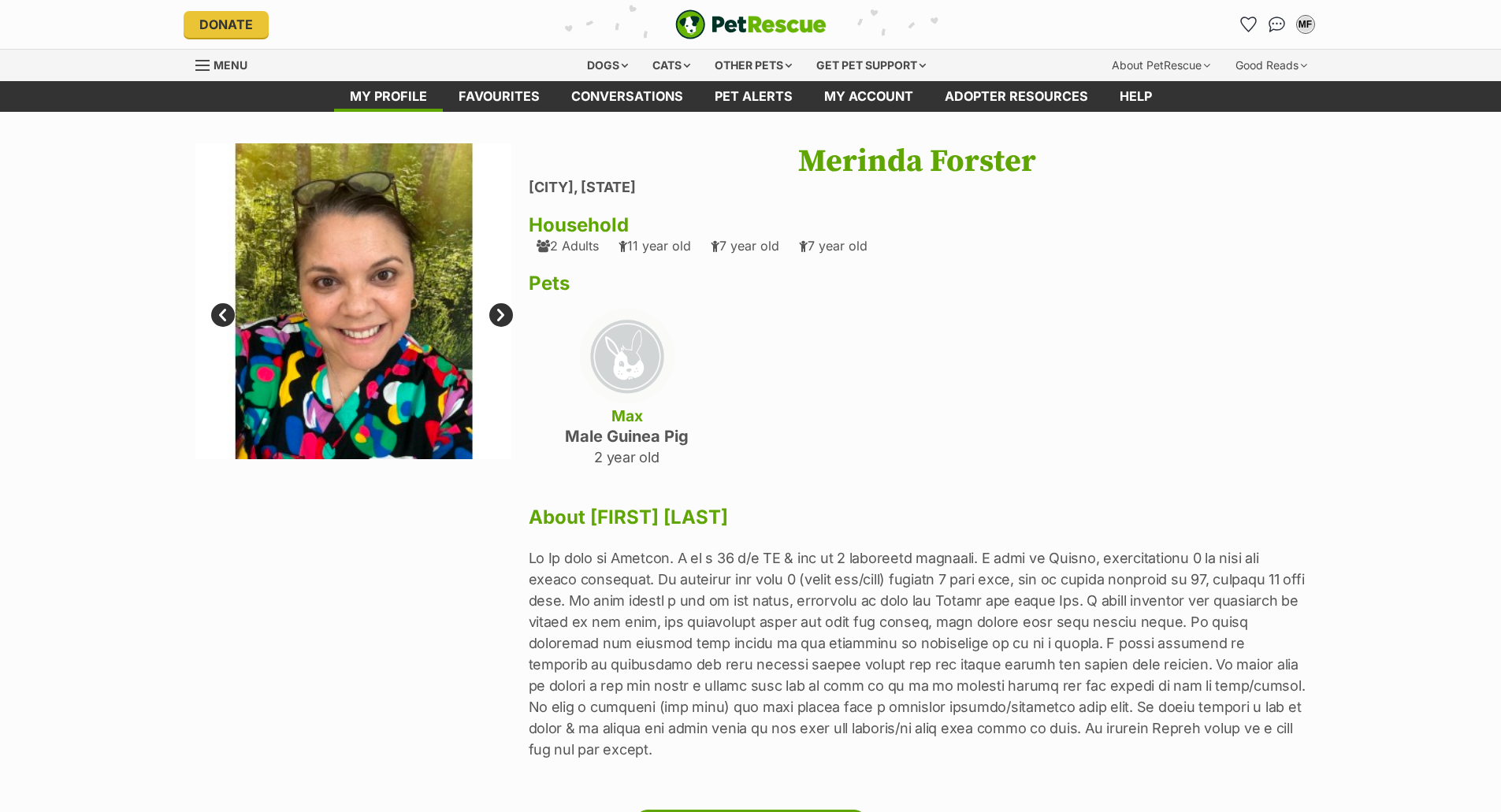scroll, scrollTop: 0, scrollLeft: 0, axis: both 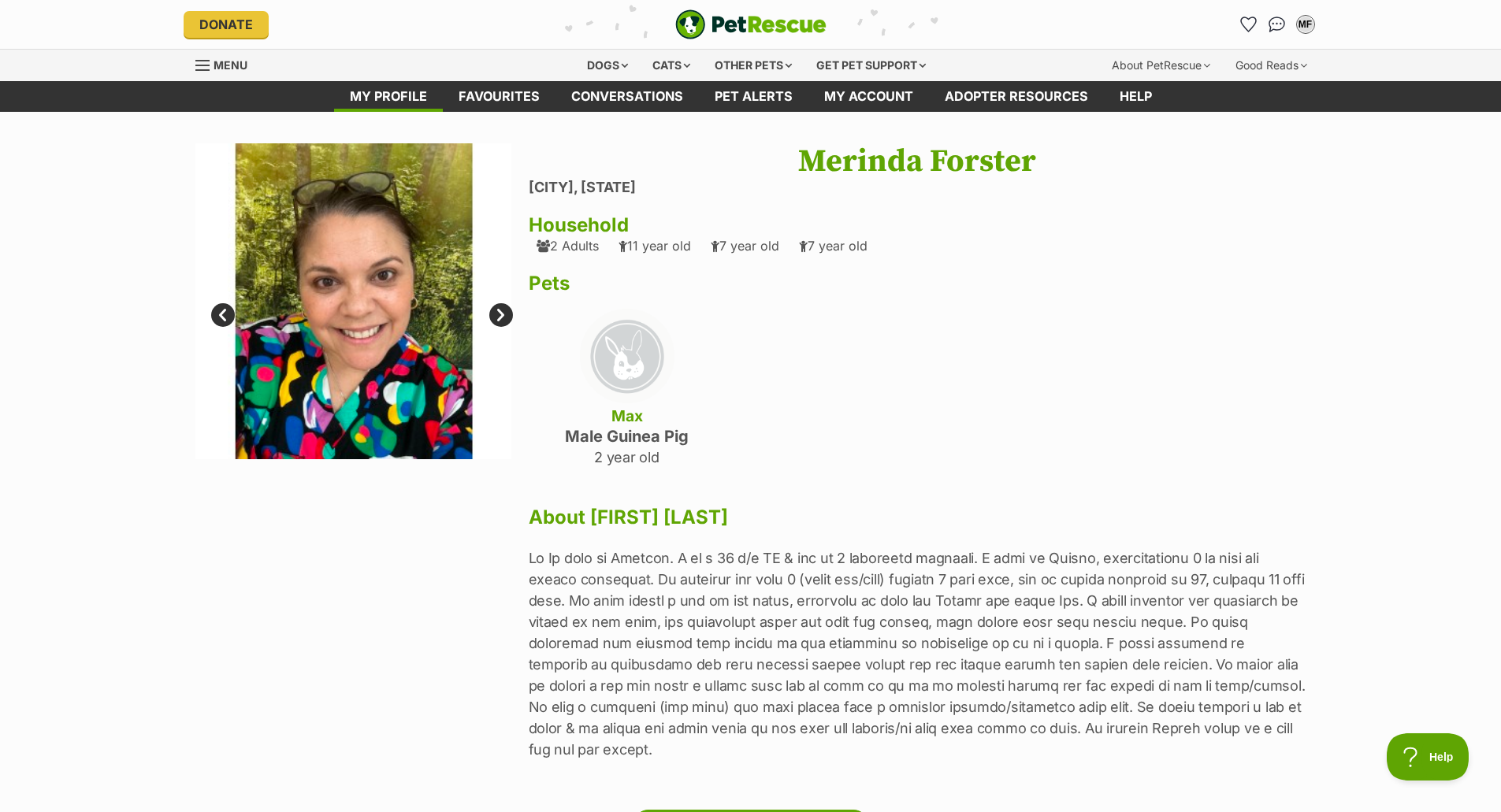 click on "Next" at bounding box center [501, 315] 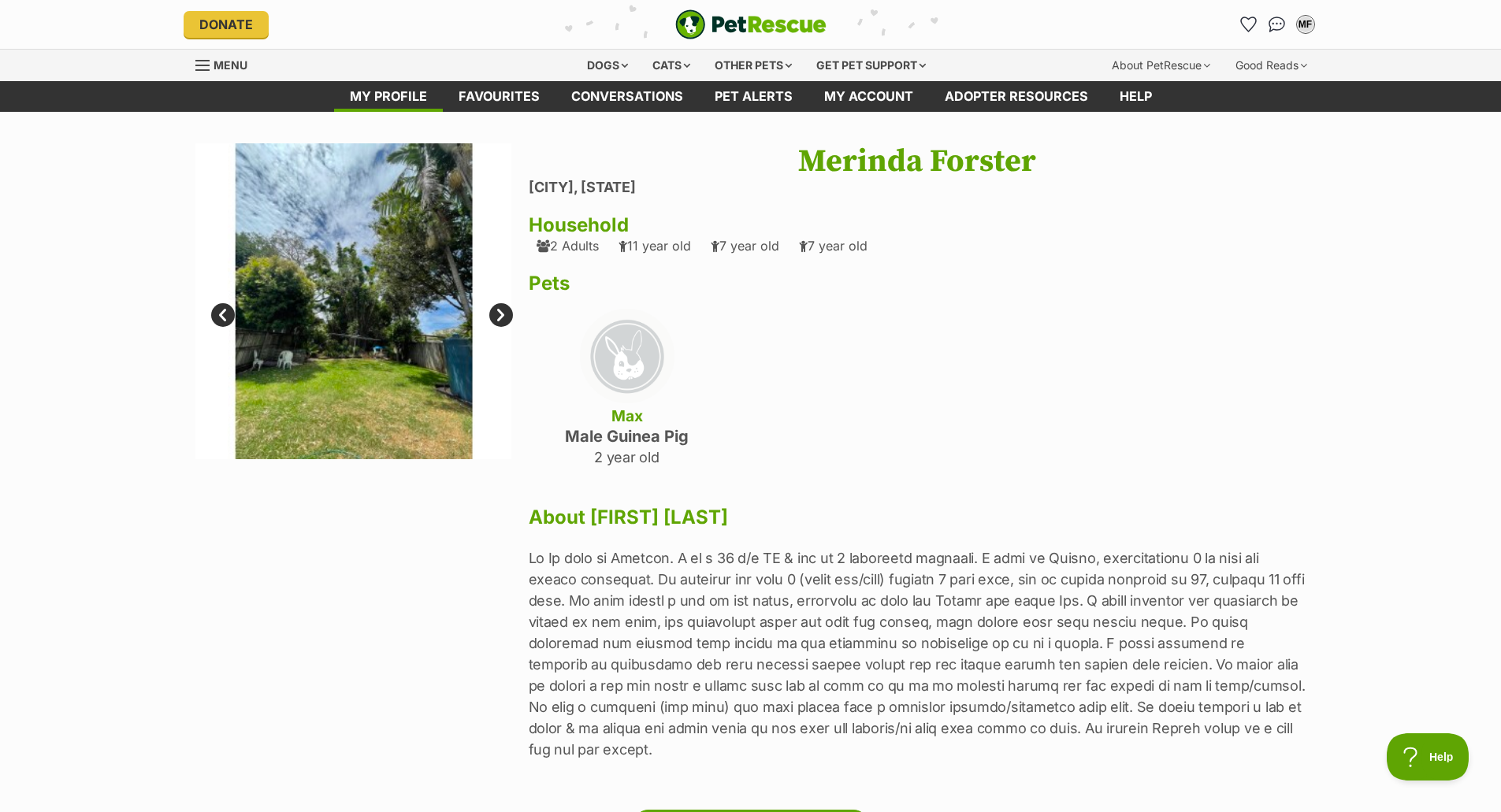 click on "Next" at bounding box center [501, 315] 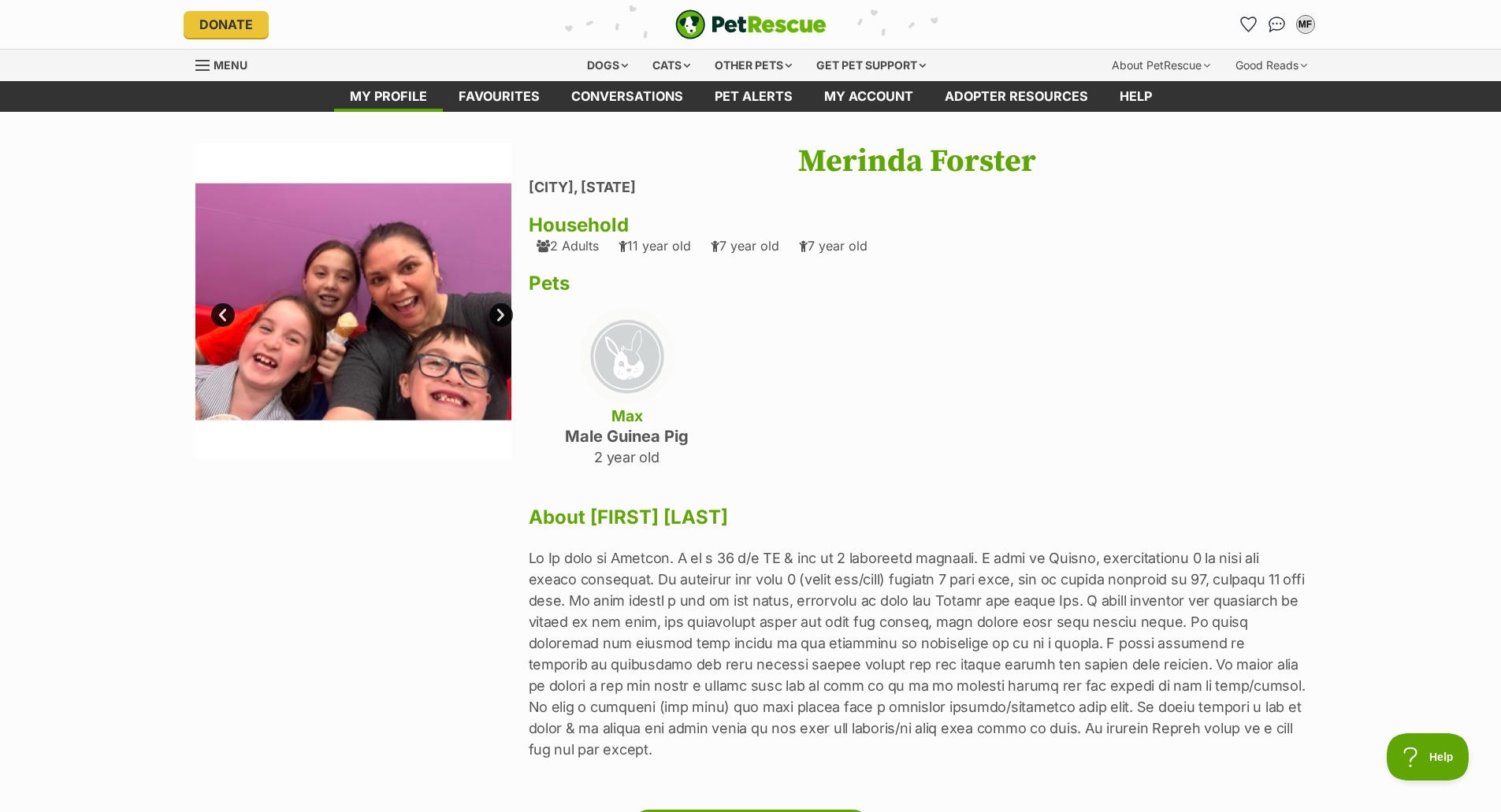 click on "Next" at bounding box center [501, 315] 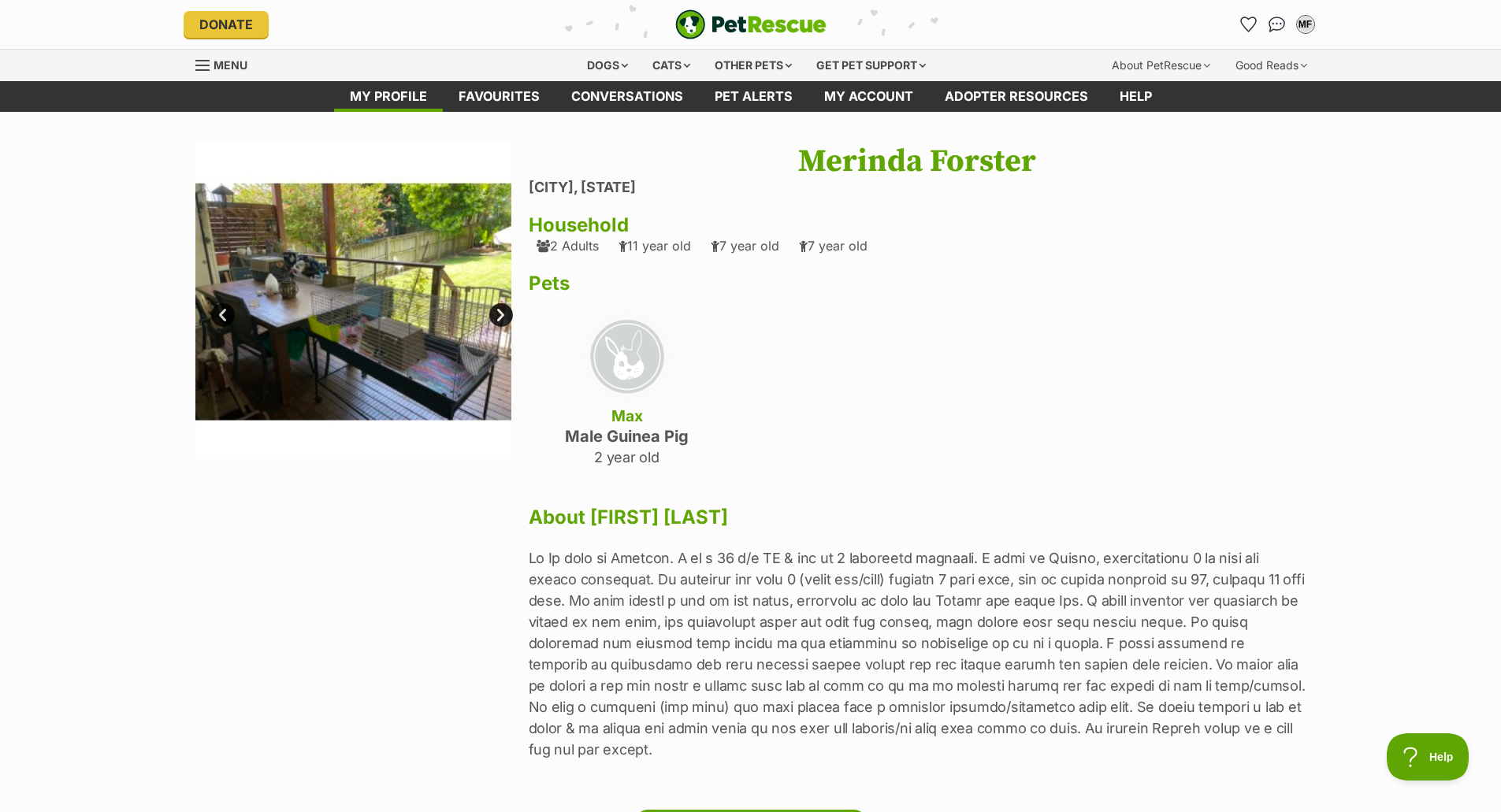 click on "Next" at bounding box center [501, 315] 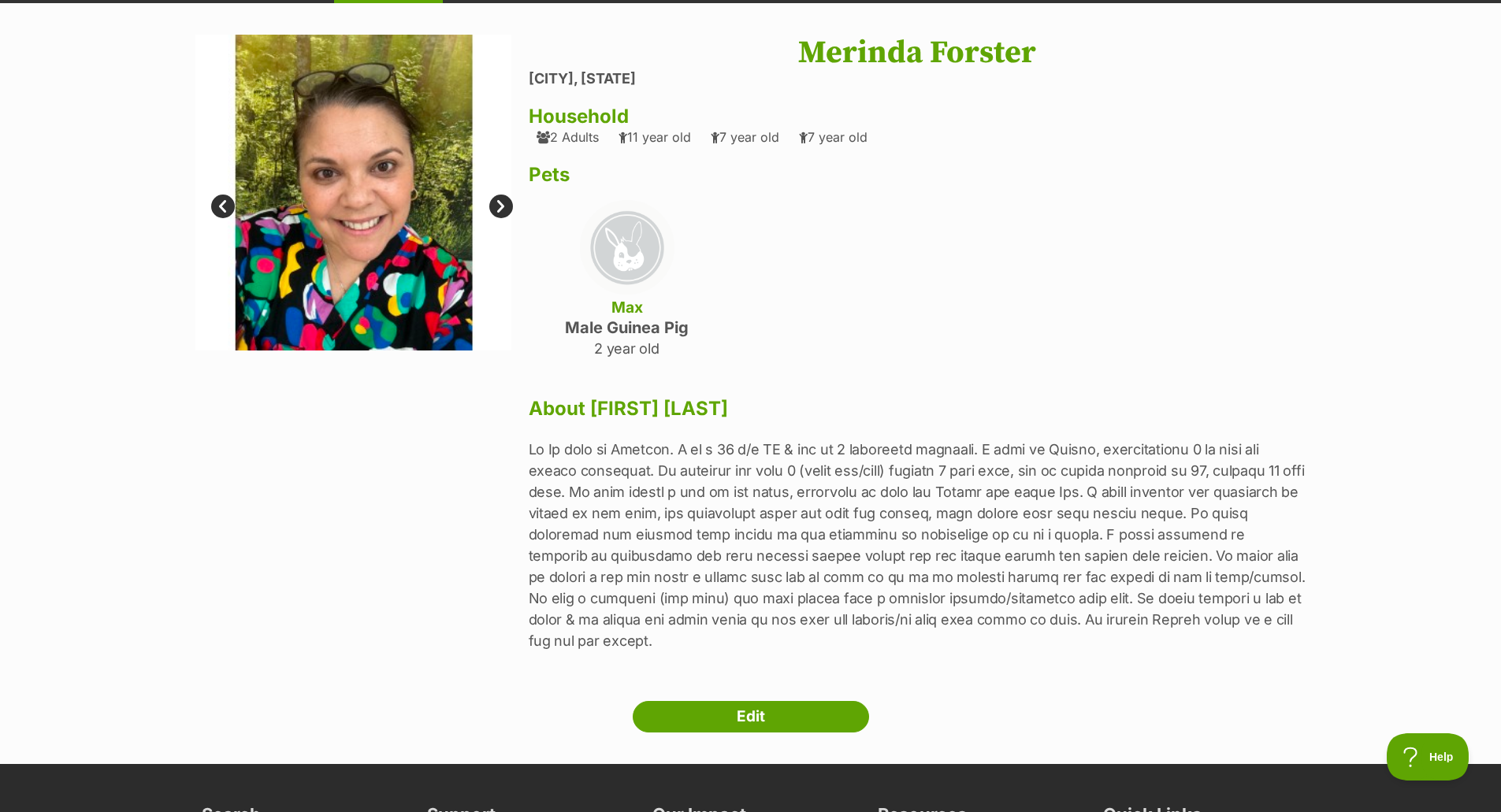 scroll, scrollTop: 0, scrollLeft: 0, axis: both 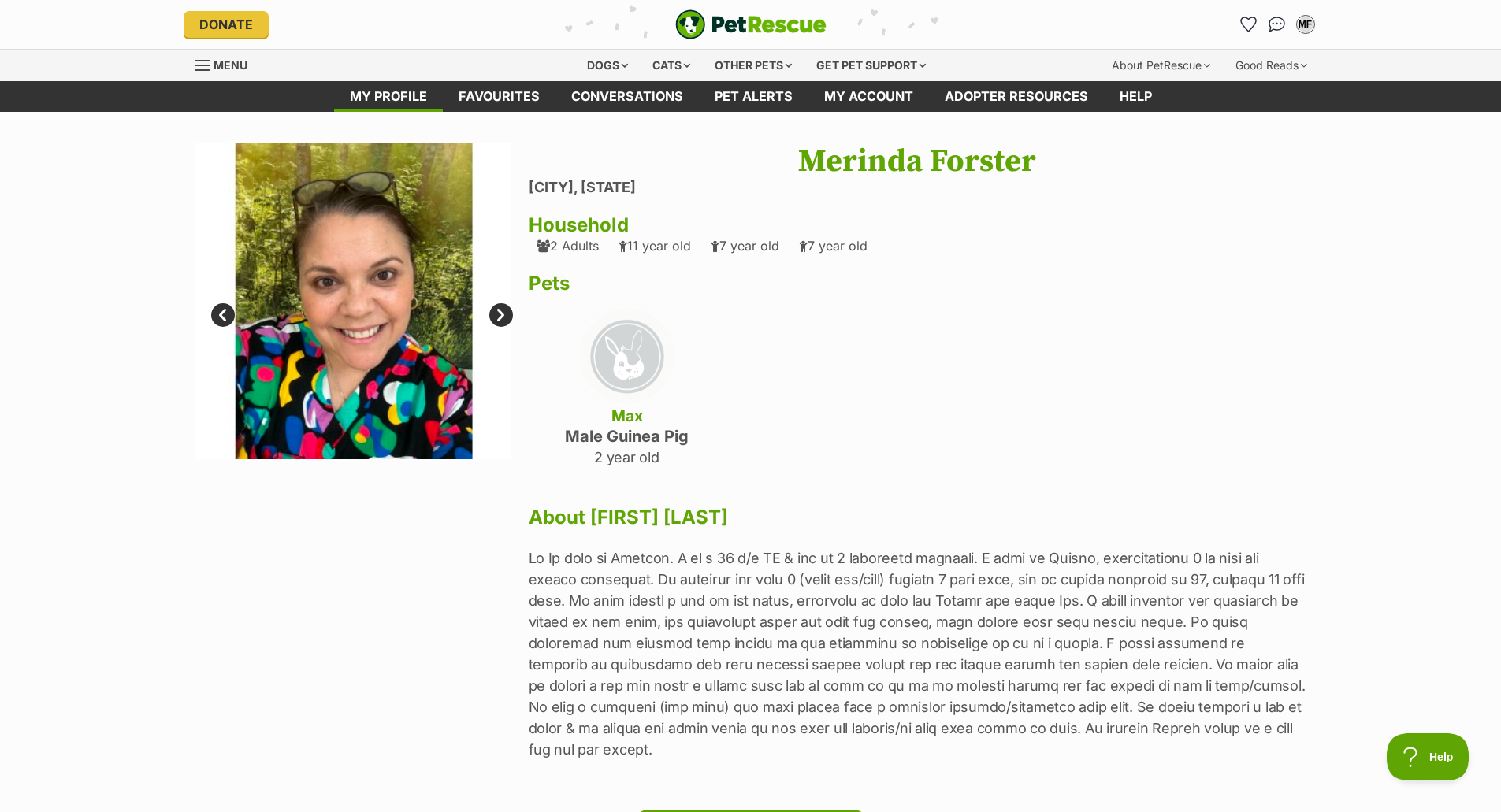 click on "Next" at bounding box center (501, 315) 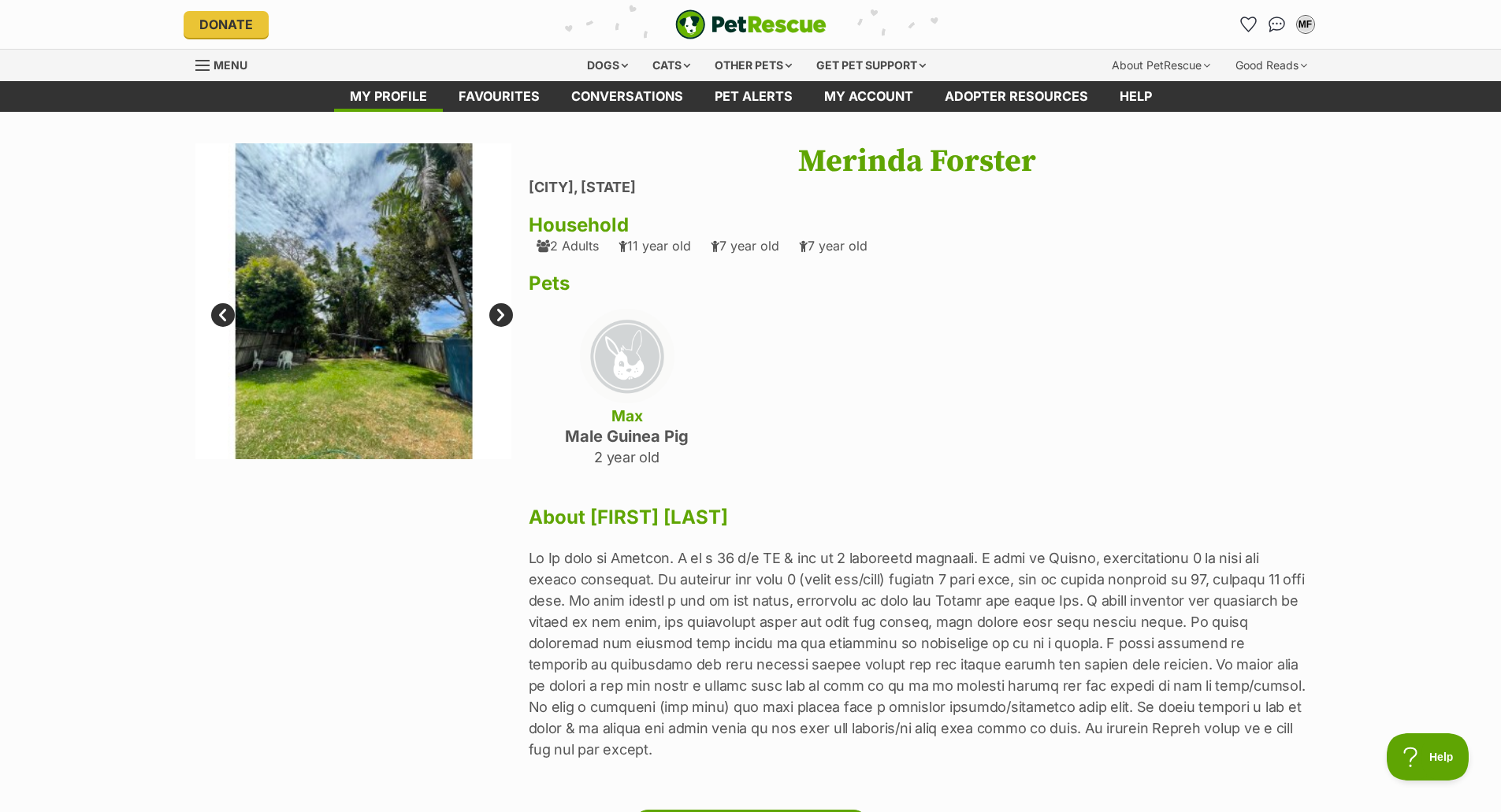 click on "Next" at bounding box center (501, 315) 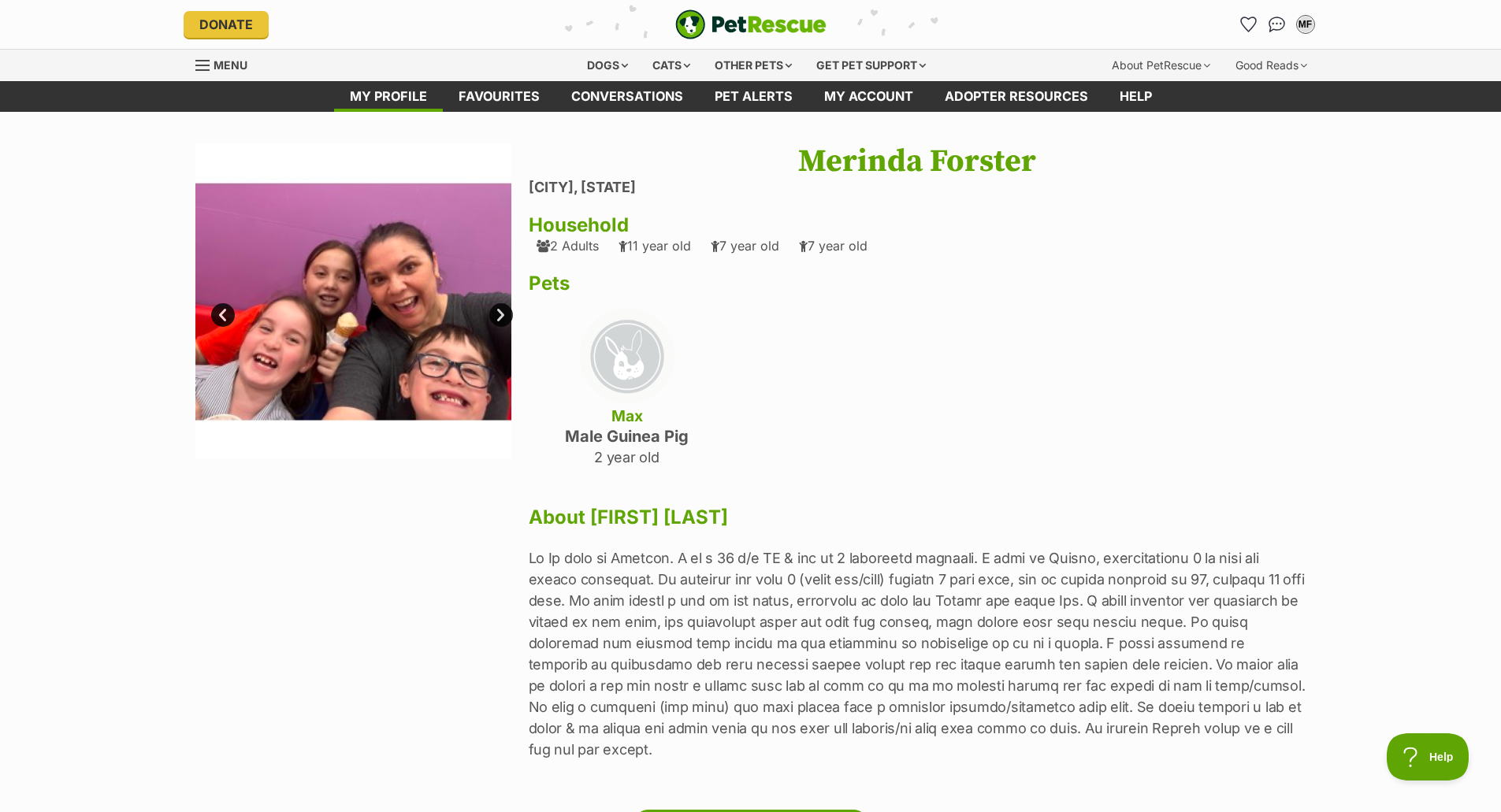 click on "Next" at bounding box center [501, 315] 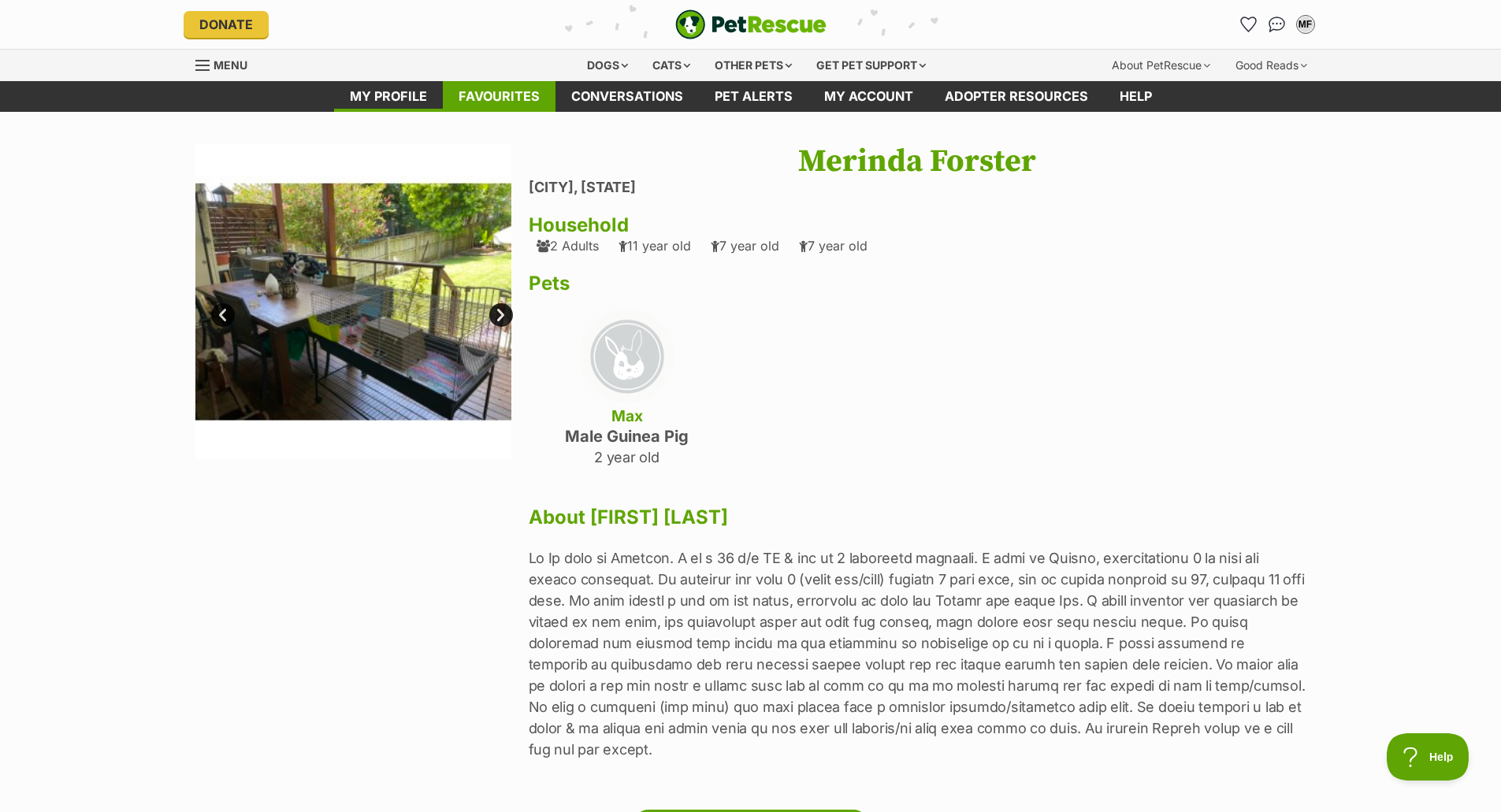 click on "Favourites" at bounding box center [499, 96] 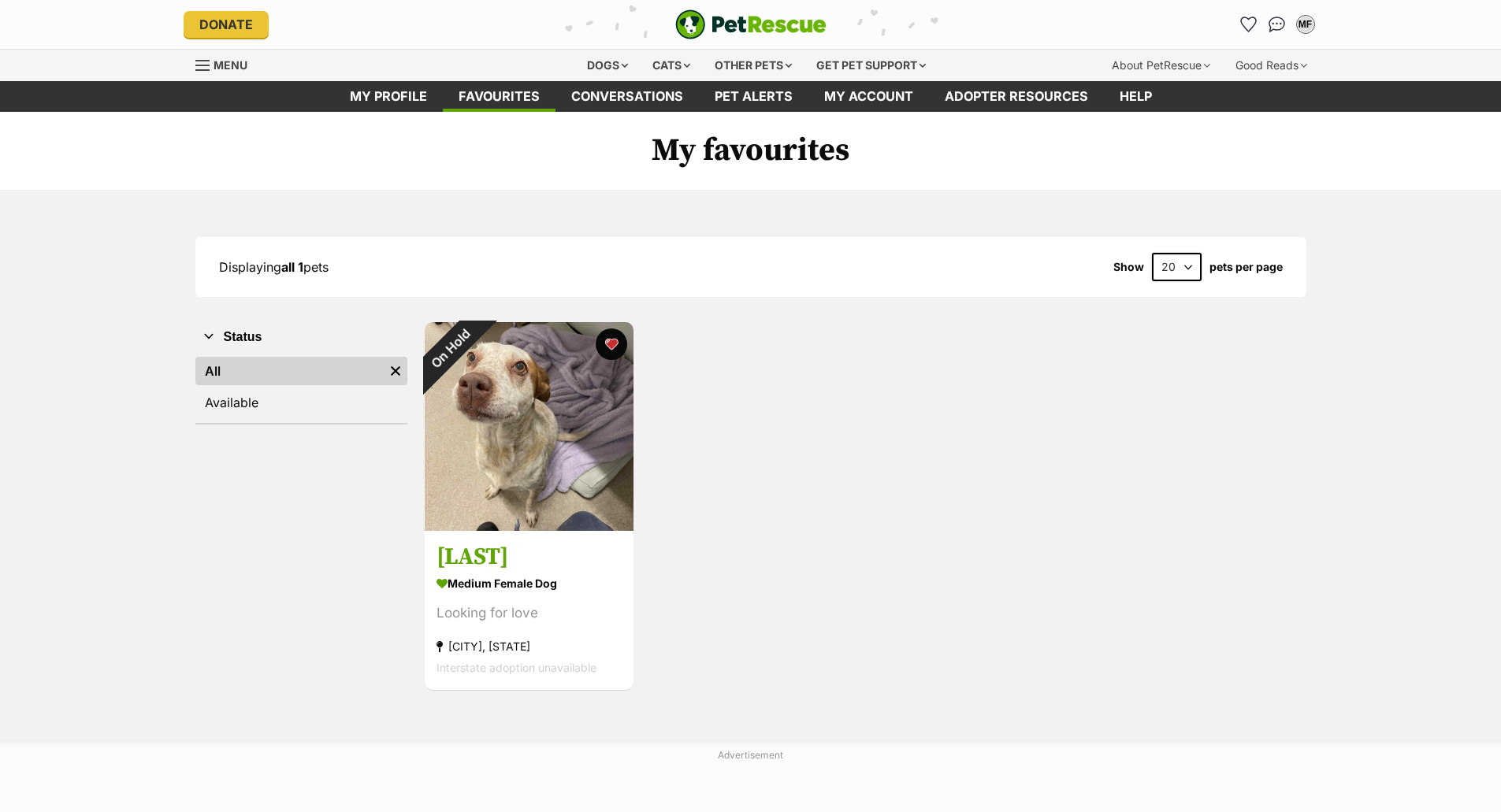 scroll, scrollTop: 0, scrollLeft: 0, axis: both 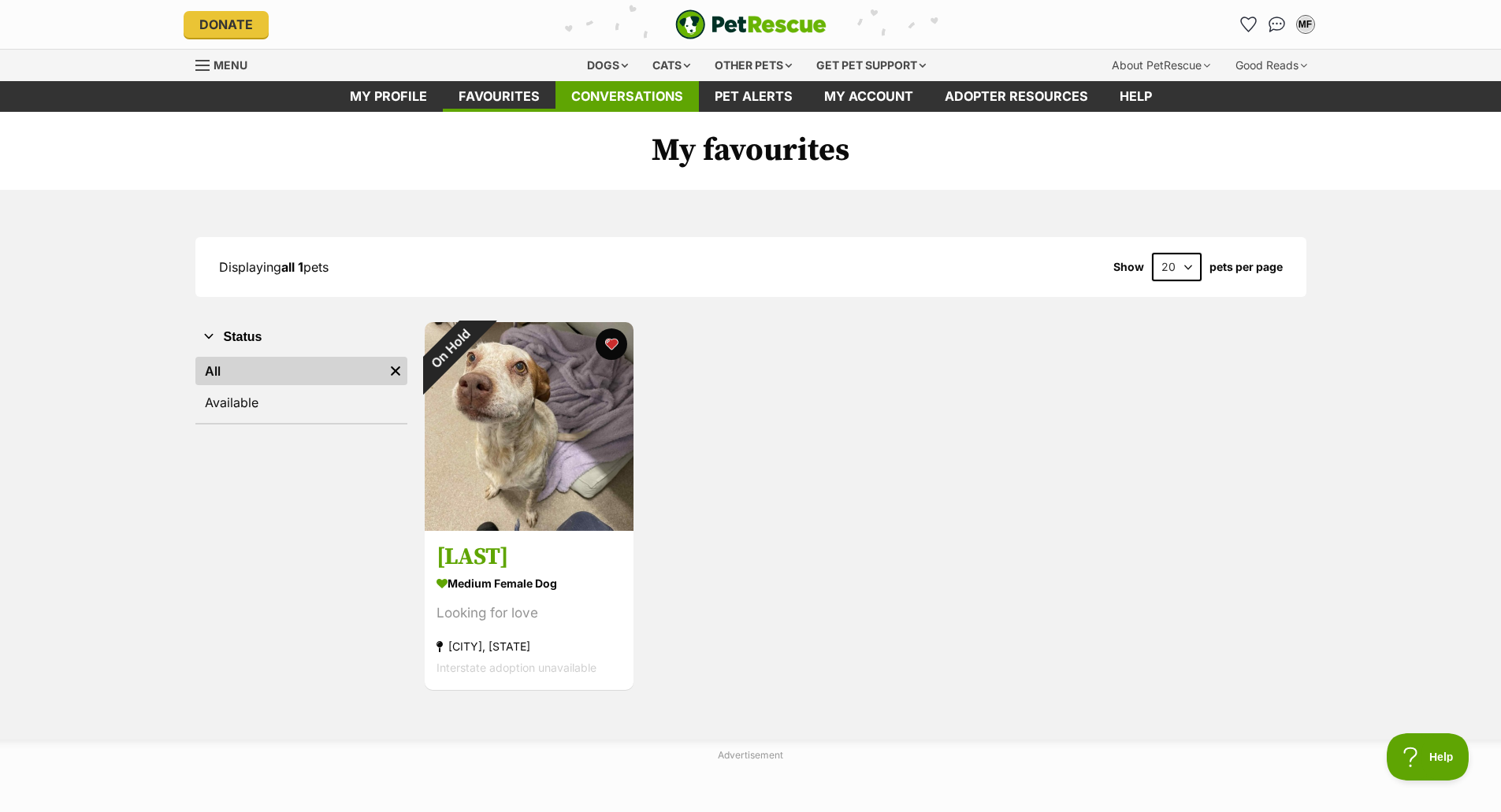click on "Conversations" at bounding box center [627, 96] 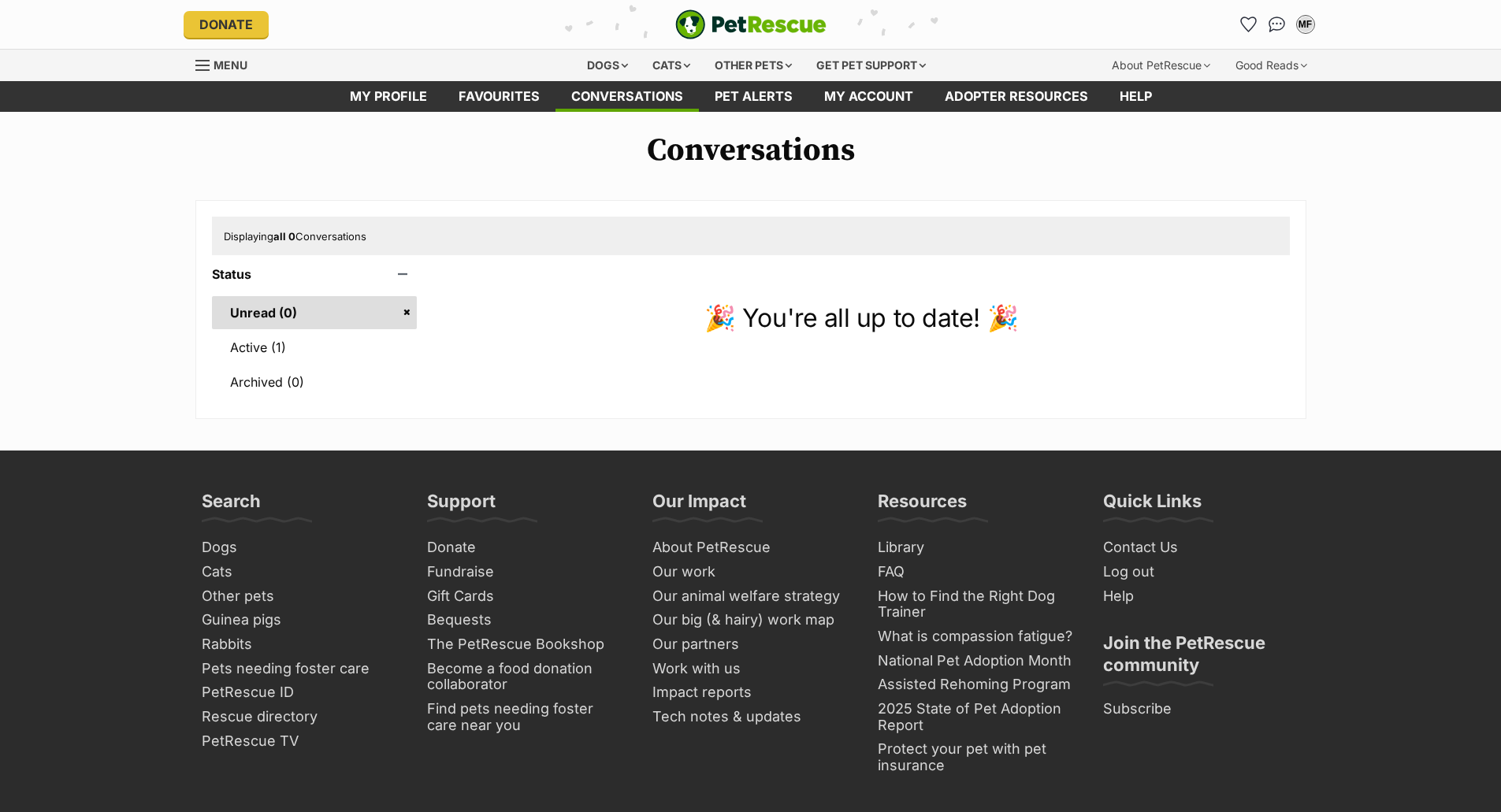 scroll, scrollTop: 0, scrollLeft: 0, axis: both 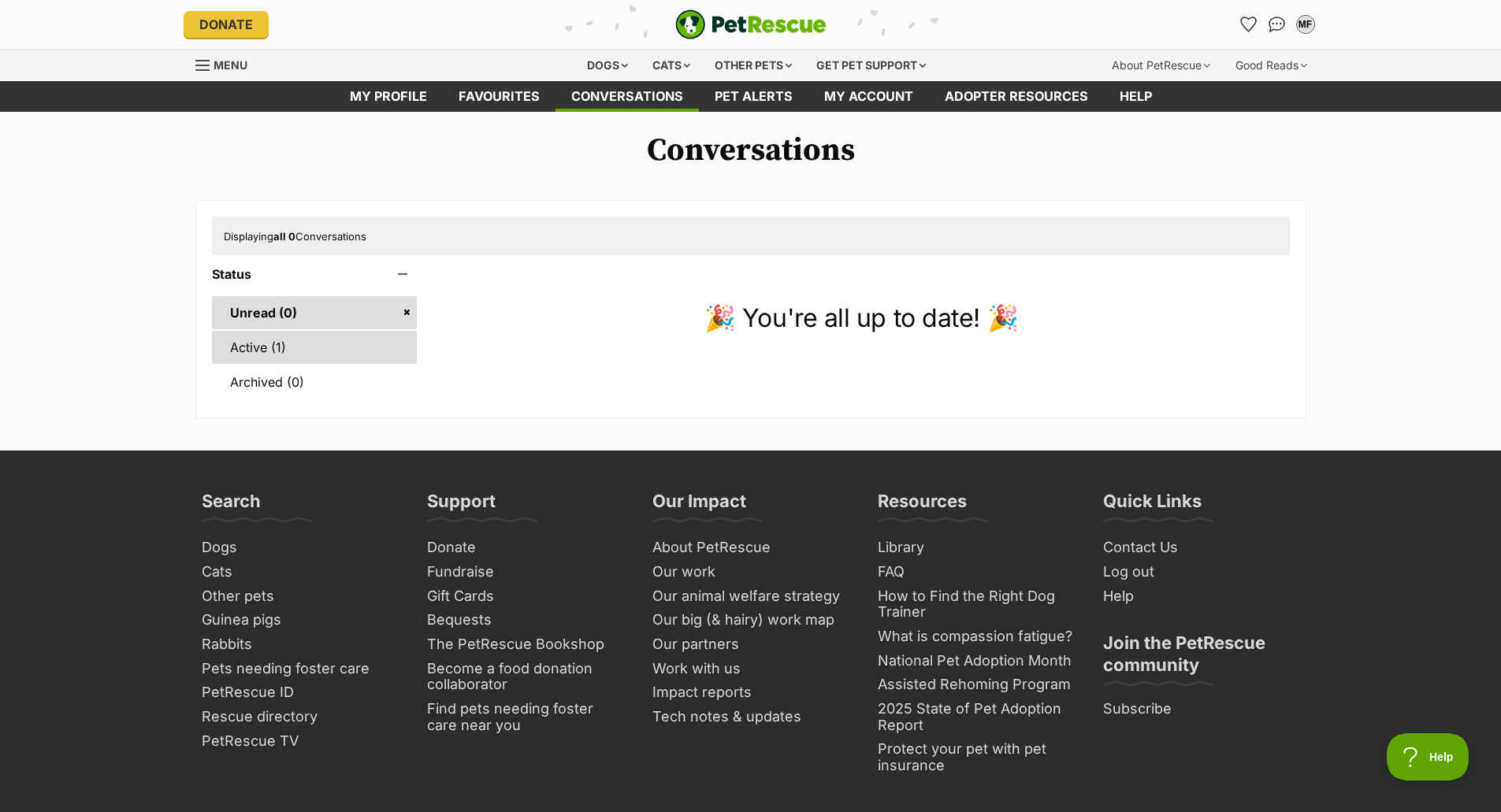 click on "Active (1)" at bounding box center (314, 347) 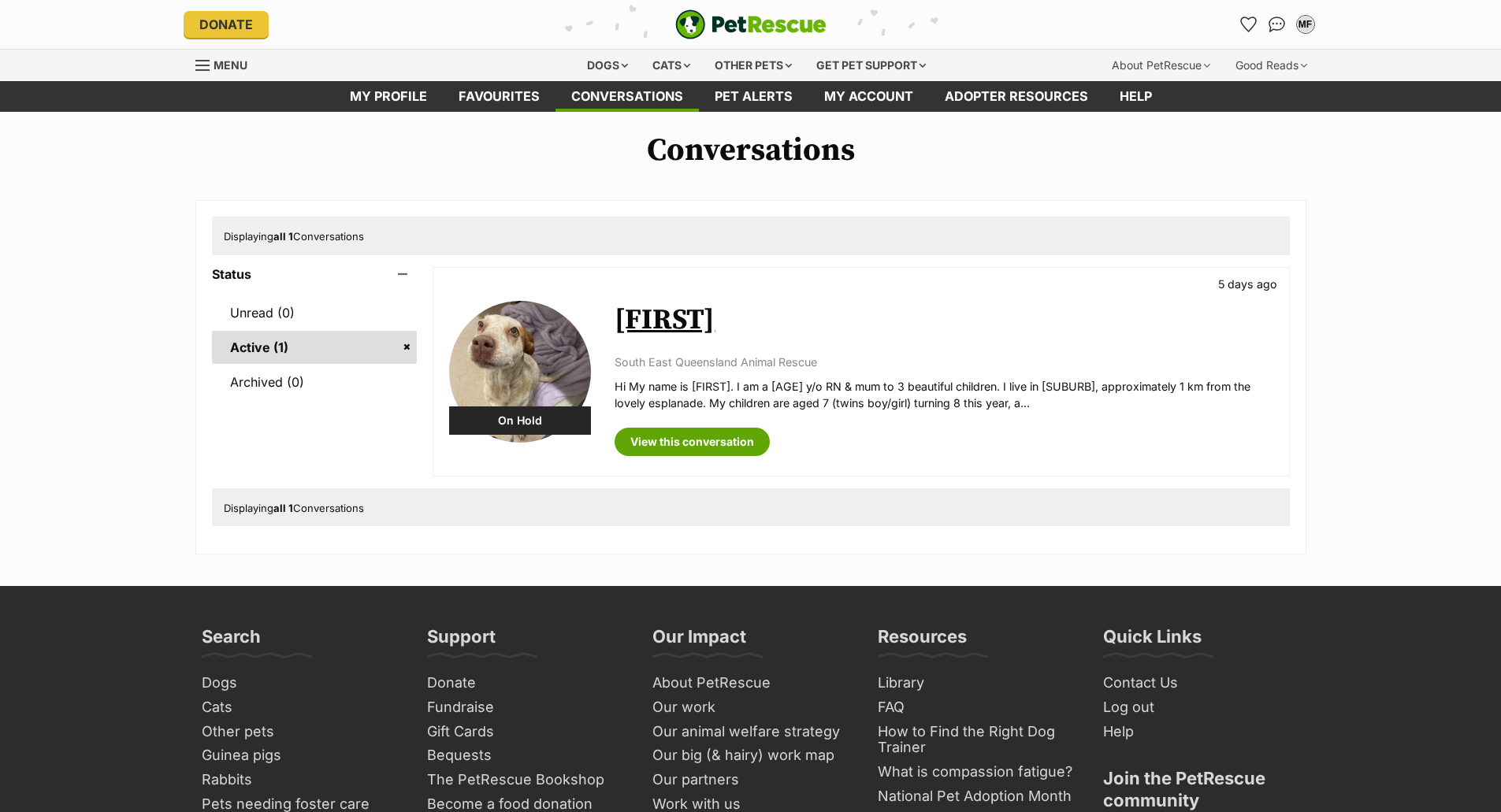 scroll, scrollTop: 0, scrollLeft: 0, axis: both 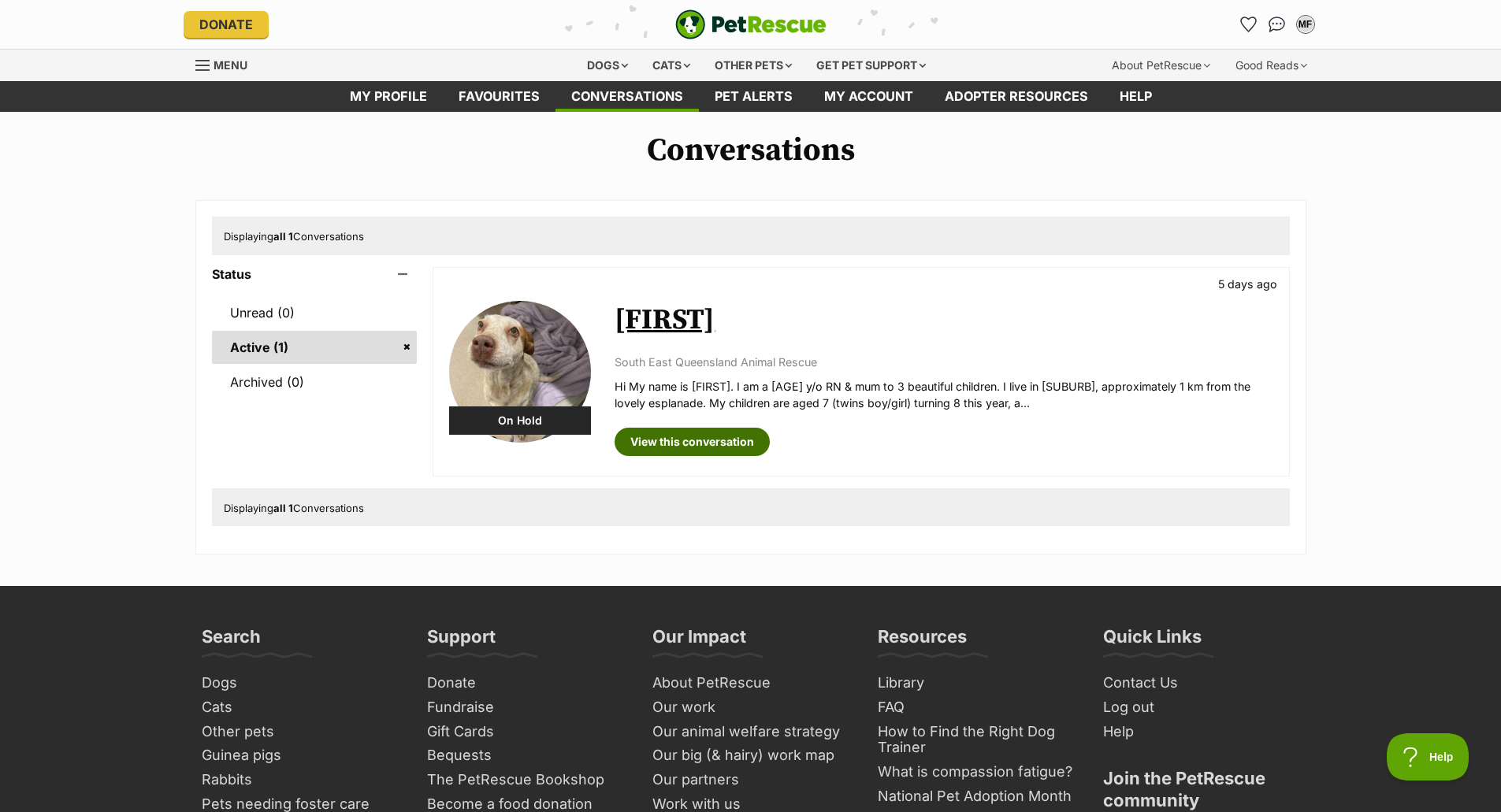 click on "View this conversation" at bounding box center [692, 442] 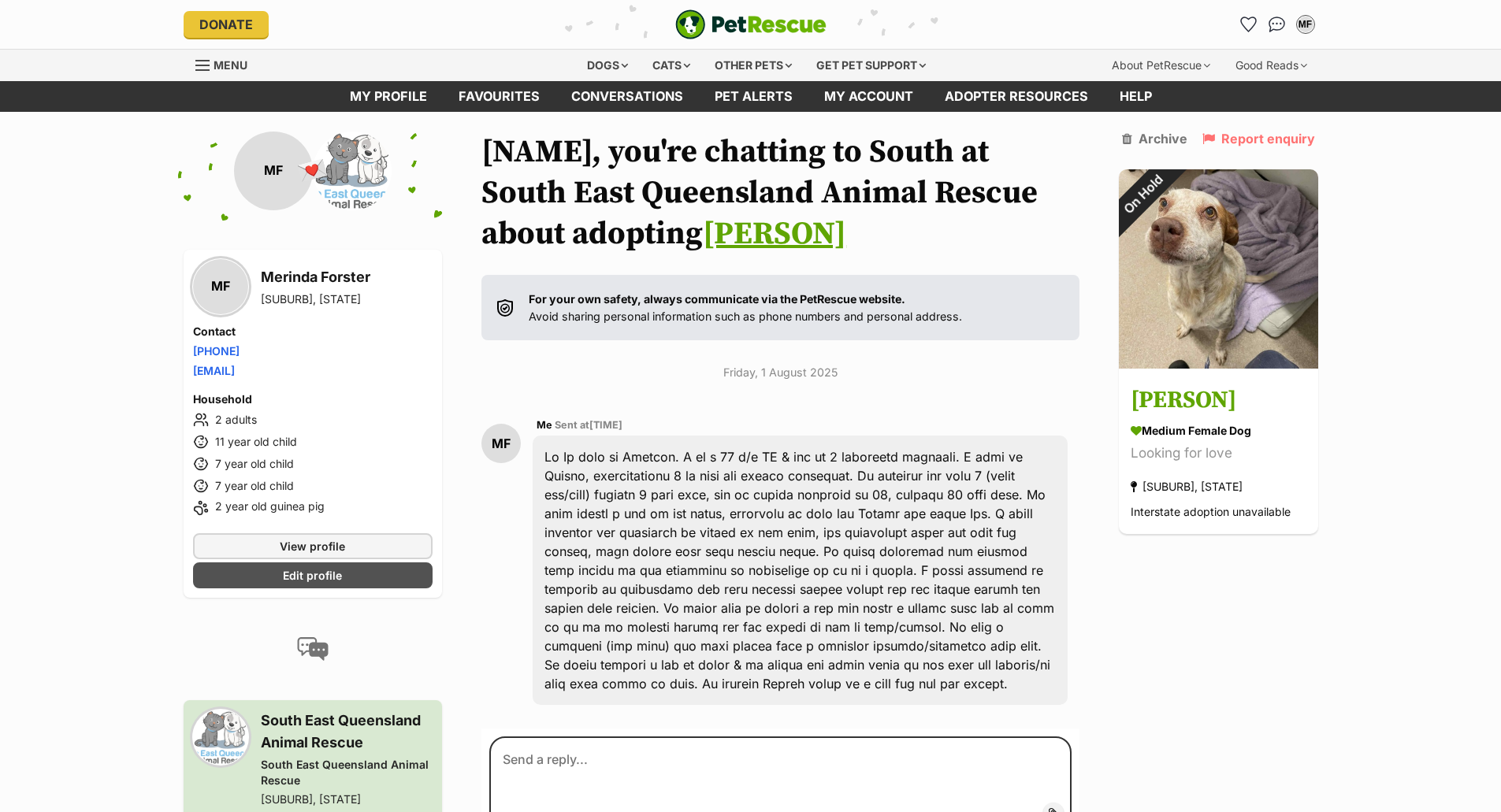 scroll, scrollTop: 77, scrollLeft: 0, axis: vertical 